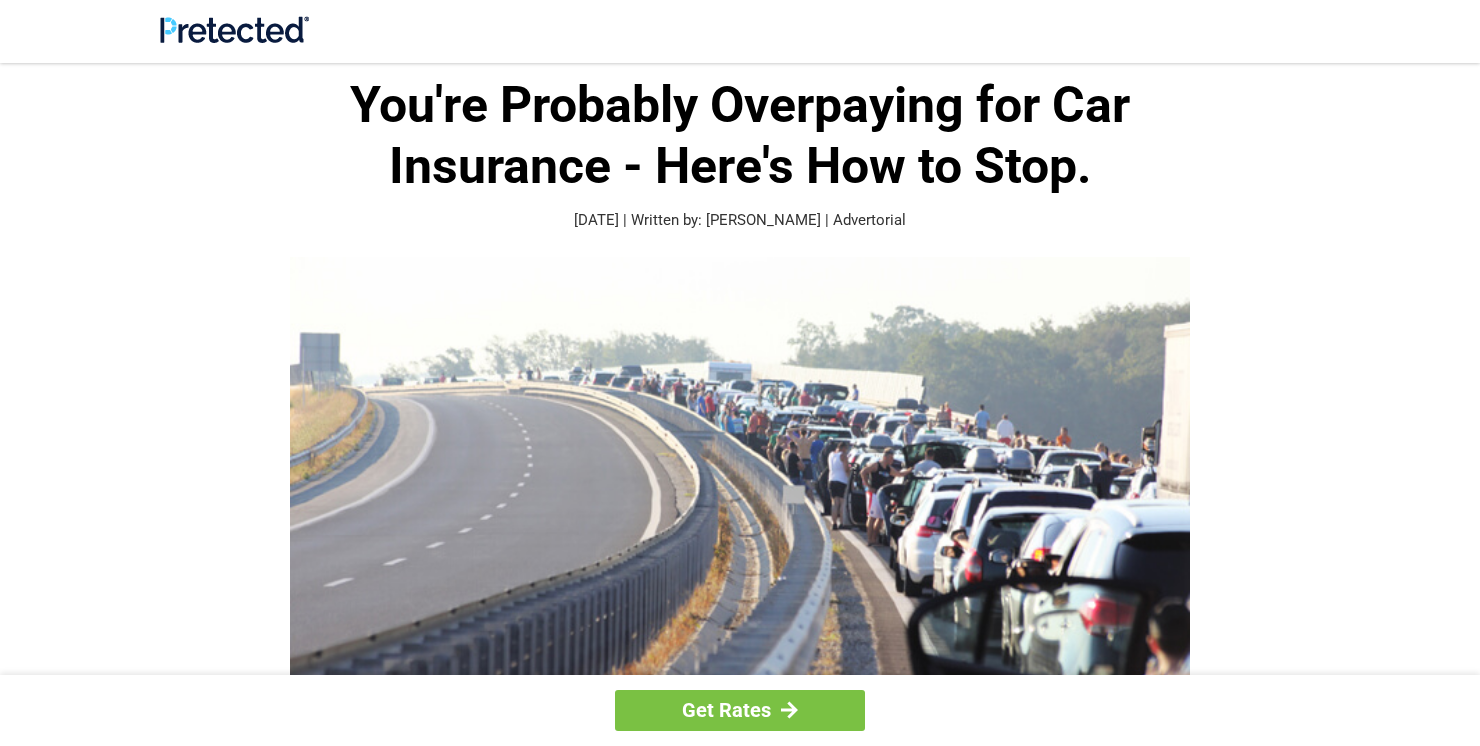 scroll, scrollTop: 0, scrollLeft: 0, axis: both 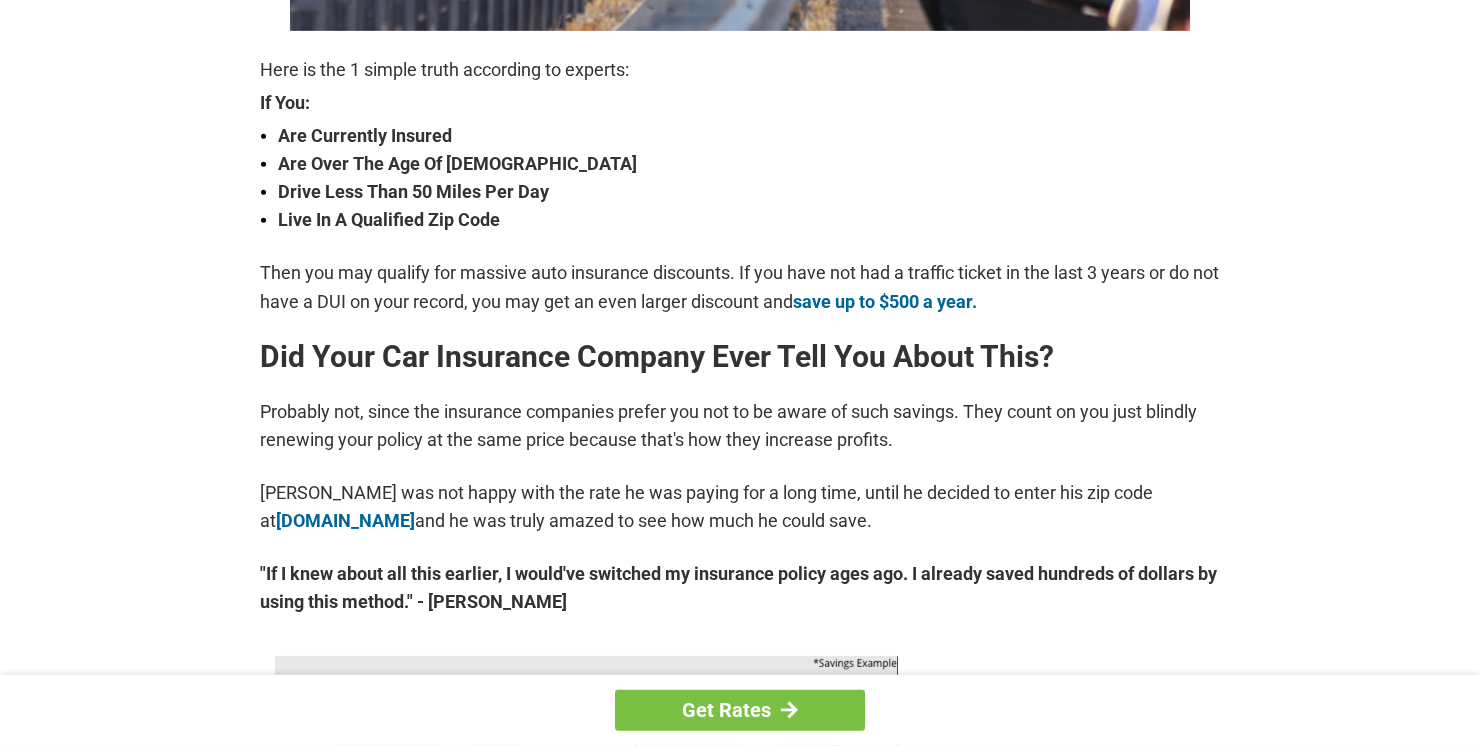 click on "Get Rates
You're Probably Overpaying for Car Insurance - Here's How to Stop.
[DATE] | Written by: [PERSON_NAME]  |  Advertorial
Here is the 1 simple truth according to experts:
If You:
Are Currently Insured
Are Over The Age Of [DEMOGRAPHIC_DATA]
Drive Less Than 50 Miles Per Day
Live In A Qualified Zip Code
Then you may qualify for massive auto insurance discounts. If you have not had a traffic ticket in the last 3 years or do not have a DUI on your record, you may get an even larger discount and  save up to $500 a year.
Did Your Car Insurance Company Ever Tell You About This?
Probably not, since the insurance companies prefer you not to be aware of such savings. They count on you just blindly renewing your policy at the same price because that's how they increase profits.
[DOMAIN_NAME]  and he was truly amazed to see how much he could save." at bounding box center (740, 958) 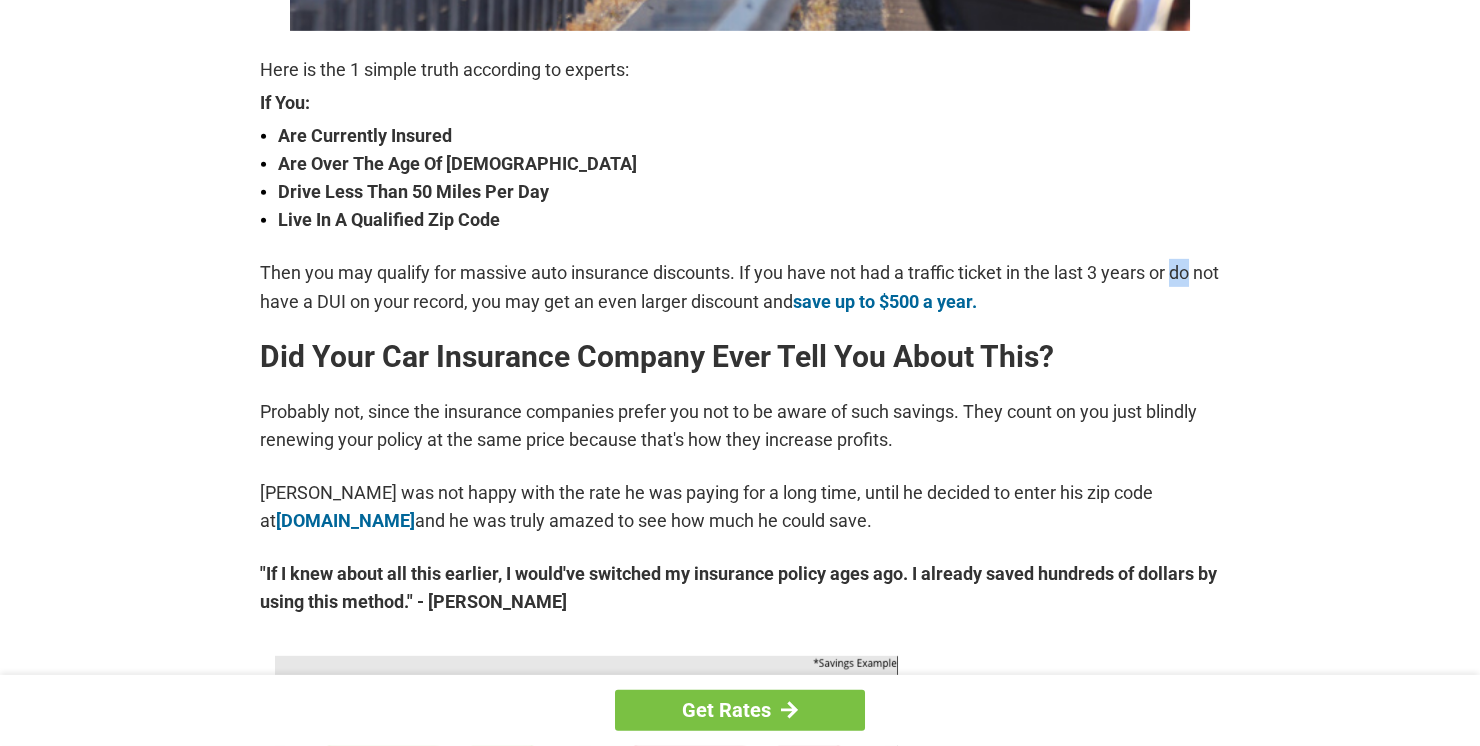 click on "Get Rates
You're Probably Overpaying for Car Insurance - Here's How to Stop.
[DATE] | Written by: [PERSON_NAME]  |  Advertorial
Here is the 1 simple truth according to experts:
If You:
Are Currently Insured
Are Over The Age Of [DEMOGRAPHIC_DATA]
Drive Less Than 50 Miles Per Day
Live In A Qualified Zip Code
Then you may qualify for massive auto insurance discounts. If you have not had a traffic ticket in the last 3 years or do not have a DUI on your record, you may get an even larger discount and  save up to $500 a year.
Did Your Car Insurance Company Ever Tell You About This?
Probably not, since the insurance companies prefer you not to be aware of such savings. They count on you just blindly renewing your policy at the same price because that's how they increase profits.
[DOMAIN_NAME]  and he was truly amazed to see how much he could save." at bounding box center [740, 958] 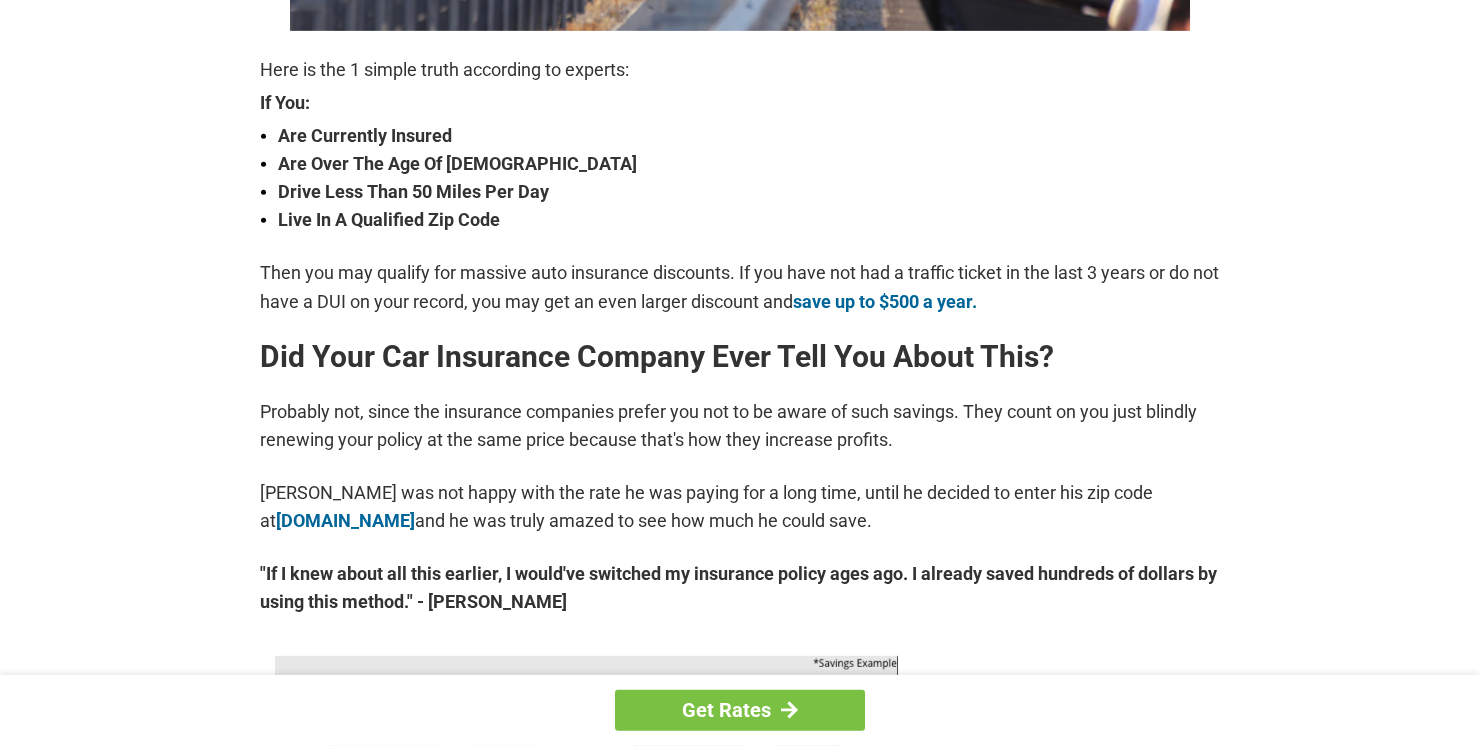 click on "Get Rates
You're Probably Overpaying for Car Insurance - Here's How to Stop.
[DATE] | Written by: [PERSON_NAME]  |  Advertorial
Here is the 1 simple truth according to experts:
If You:
Are Currently Insured
Are Over The Age Of [DEMOGRAPHIC_DATA]
Drive Less Than 50 Miles Per Day
Live In A Qualified Zip Code
Then you may qualify for massive auto insurance discounts. If you have not had a traffic ticket in the last 3 years or do not have a DUI on your record, you may get an even larger discount and  save up to $500 a year.
Did Your Car Insurance Company Ever Tell You About This?
Probably not, since the insurance companies prefer you not to be aware of such savings. They count on you just blindly renewing your policy at the same price because that's how they increase profits.
[DOMAIN_NAME]  and he was truly amazed to see how much he could save." at bounding box center [740, 958] 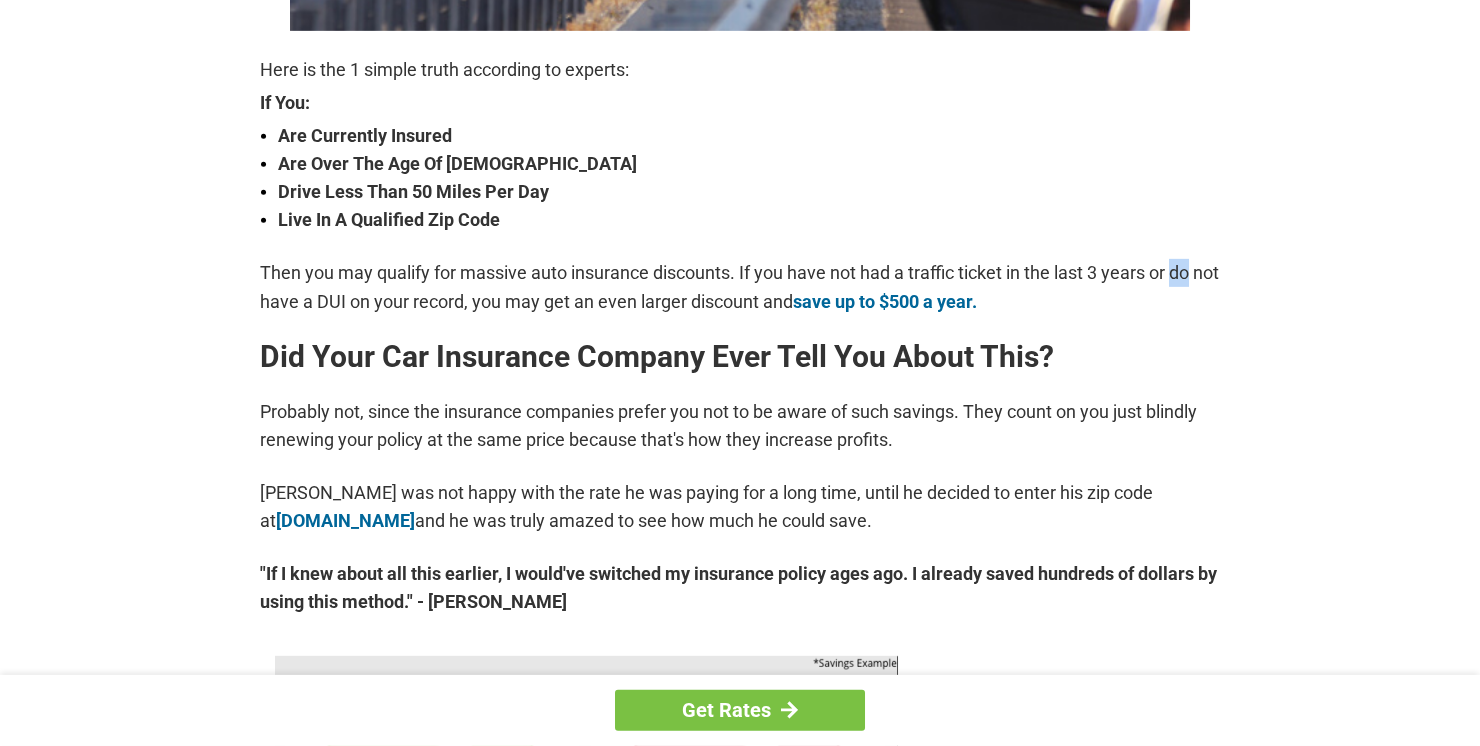 click on "Get Rates
You're Probably Overpaying for Car Insurance - Here's How to Stop.
[DATE] | Written by: [PERSON_NAME]  |  Advertorial
Here is the 1 simple truth according to experts:
If You:
Are Currently Insured
Are Over The Age Of [DEMOGRAPHIC_DATA]
Drive Less Than 50 Miles Per Day
Live In A Qualified Zip Code
Then you may qualify for massive auto insurance discounts. If you have not had a traffic ticket in the last 3 years or do not have a DUI on your record, you may get an even larger discount and  save up to $500 a year.
Did Your Car Insurance Company Ever Tell You About This?
Probably not, since the insurance companies prefer you not to be aware of such savings. They count on you just blindly renewing your policy at the same price because that's how they increase profits.
[DOMAIN_NAME]  and he was truly amazed to see how much he could save." at bounding box center (740, 958) 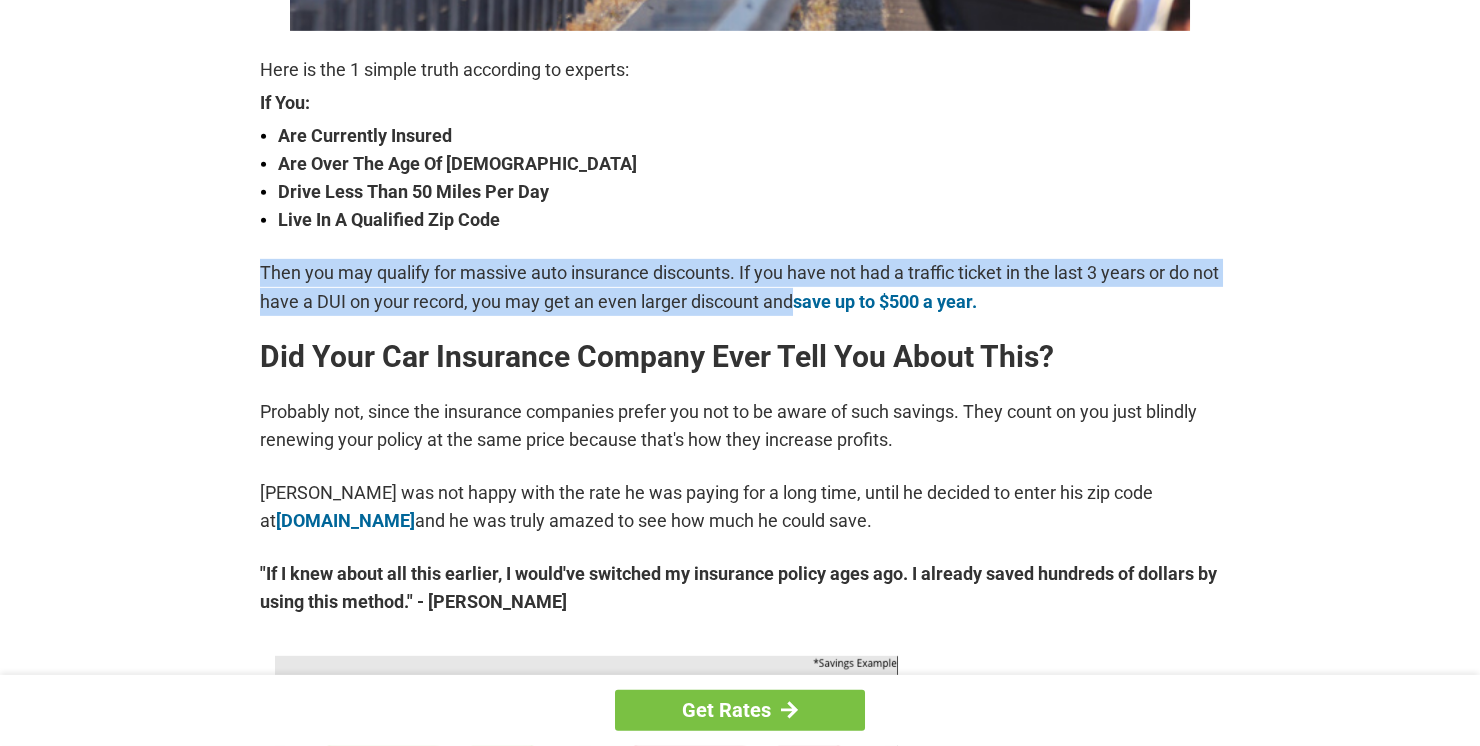 click on "Get Rates
You're Probably Overpaying for Car Insurance - Here's How to Stop.
[DATE] | Written by: [PERSON_NAME]  |  Advertorial
Here is the 1 simple truth according to experts:
If You:
Are Currently Insured
Are Over The Age Of [DEMOGRAPHIC_DATA]
Drive Less Than 50 Miles Per Day
Live In A Qualified Zip Code
Then you may qualify for massive auto insurance discounts. If you have not had a traffic ticket in the last 3 years or do not have a DUI on your record, you may get an even larger discount and  save up to $500 a year.
Did Your Car Insurance Company Ever Tell You About This?
Probably not, since the insurance companies prefer you not to be aware of such savings. They count on you just blindly renewing your policy at the same price because that's how they increase profits.
[DOMAIN_NAME]  and he was truly amazed to see how much he could save." at bounding box center [740, 958] 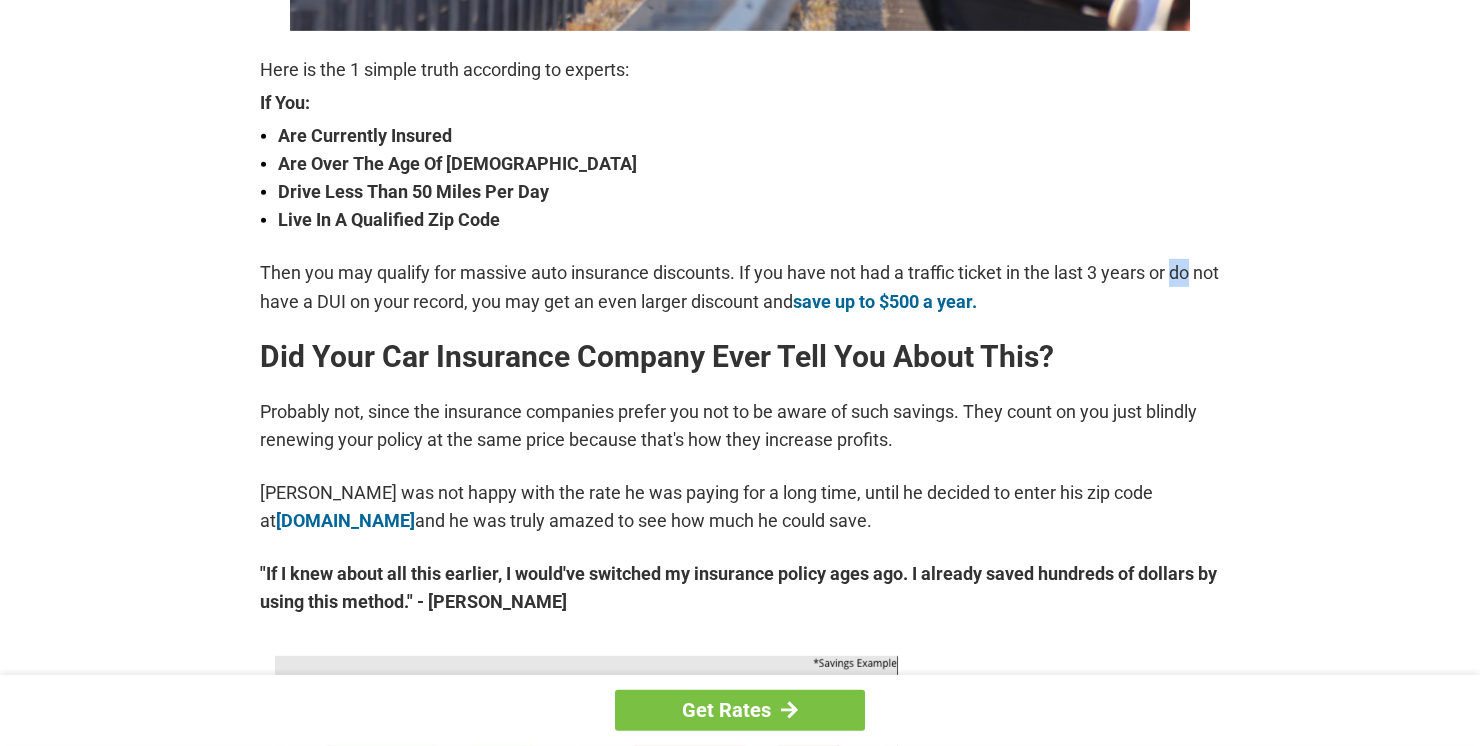 click on "Get Rates
You're Probably Overpaying for Car Insurance - Here's How to Stop.
[DATE] | Written by: [PERSON_NAME]  |  Advertorial
Here is the 1 simple truth according to experts:
If You:
Are Currently Insured
Are Over The Age Of [DEMOGRAPHIC_DATA]
Drive Less Than 50 Miles Per Day
Live In A Qualified Zip Code
Then you may qualify for massive auto insurance discounts. If you have not had a traffic ticket in the last 3 years or do not have a DUI on your record, you may get an even larger discount and  save up to $500 a year.
Did Your Car Insurance Company Ever Tell You About This?
Probably not, since the insurance companies prefer you not to be aware of such savings. They count on you just blindly renewing your policy at the same price because that's how they increase profits.
[DOMAIN_NAME]  and he was truly amazed to see how much he could save." at bounding box center (740, 958) 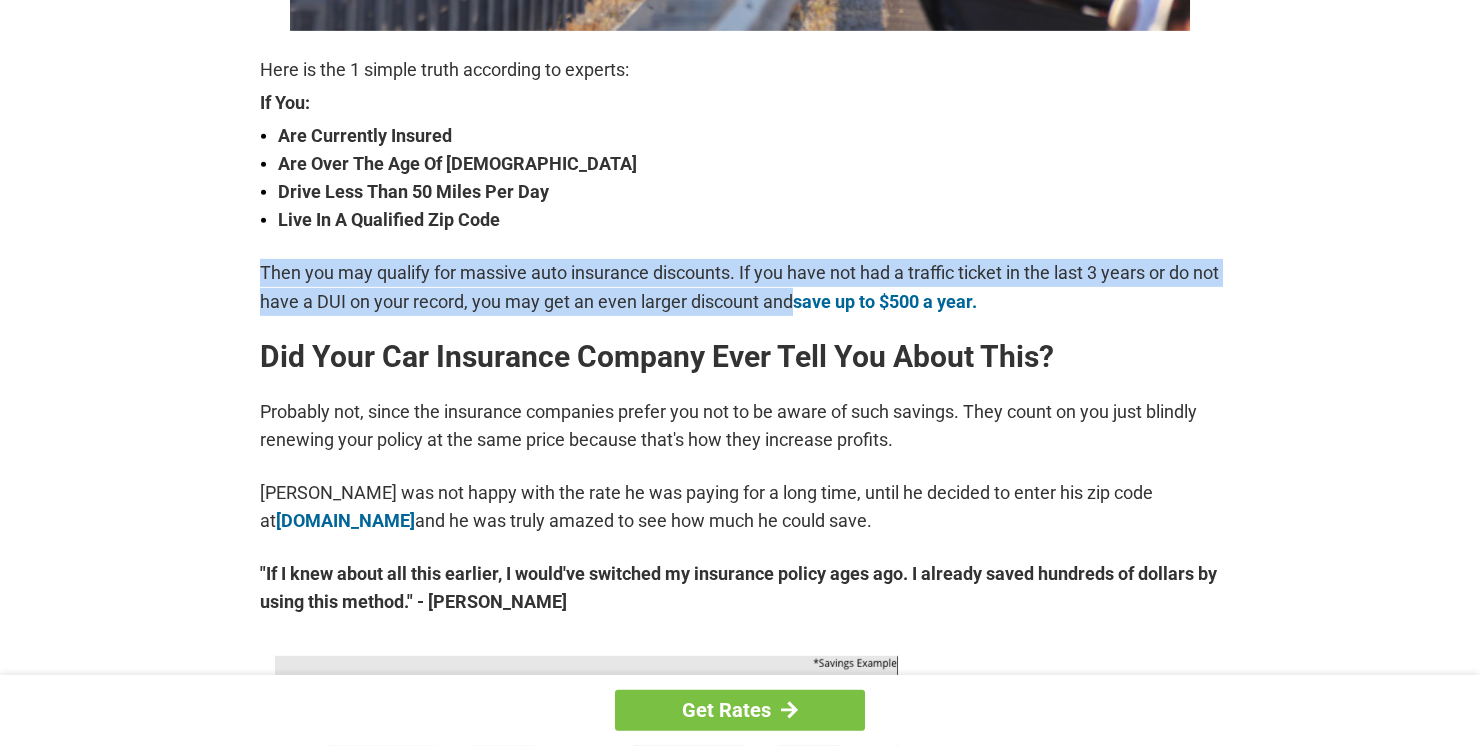 click on "Get Rates
You're Probably Overpaying for Car Insurance - Here's How to Stop.
[DATE] | Written by: [PERSON_NAME]  |  Advertorial
Here is the 1 simple truth according to experts:
If You:
Are Currently Insured
Are Over The Age Of [DEMOGRAPHIC_DATA]
Drive Less Than 50 Miles Per Day
Live In A Qualified Zip Code
Then you may qualify for massive auto insurance discounts. If you have not had a traffic ticket in the last 3 years or do not have a DUI on your record, you may get an even larger discount and  save up to $500 a year.
Did Your Car Insurance Company Ever Tell You About This?
Probably not, since the insurance companies prefer you not to be aware of such savings. They count on you just blindly renewing your policy at the same price because that's how they increase profits.
[DOMAIN_NAME]  and he was truly amazed to see how much he could save." at bounding box center (740, 958) 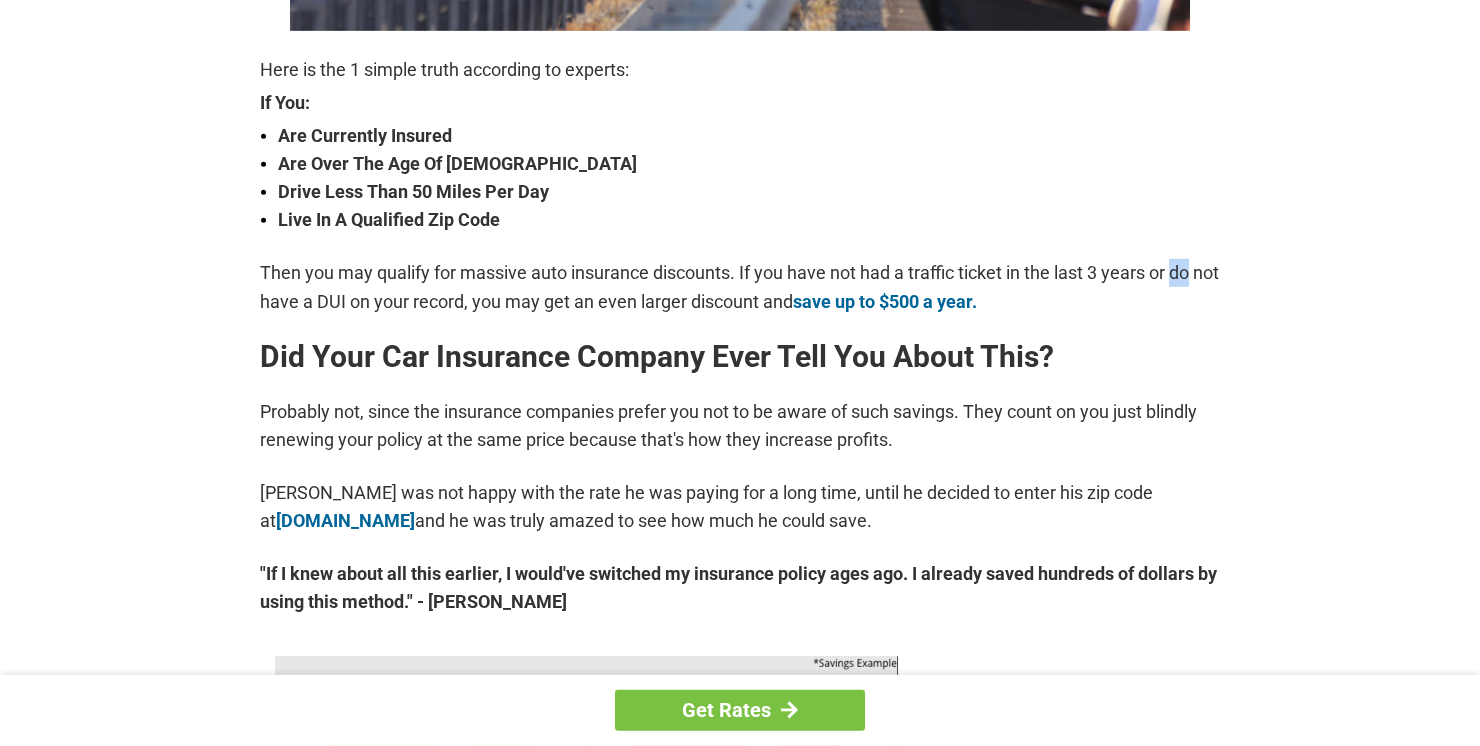 click on "Get Rates
You're Probably Overpaying for Car Insurance - Here's How to Stop.
[DATE] | Written by: [PERSON_NAME]  |  Advertorial
Here is the 1 simple truth according to experts:
If You:
Are Currently Insured
Are Over The Age Of [DEMOGRAPHIC_DATA]
Drive Less Than 50 Miles Per Day
Live In A Qualified Zip Code
Then you may qualify for massive auto insurance discounts. If you have not had a traffic ticket in the last 3 years or do not have a DUI on your record, you may get an even larger discount and  save up to $500 a year.
Did Your Car Insurance Company Ever Tell You About This?
Probably not, since the insurance companies prefer you not to be aware of such savings. They count on you just blindly renewing your policy at the same price because that's how they increase profits.
[DOMAIN_NAME]  and he was truly amazed to see how much he could save." at bounding box center [740, 958] 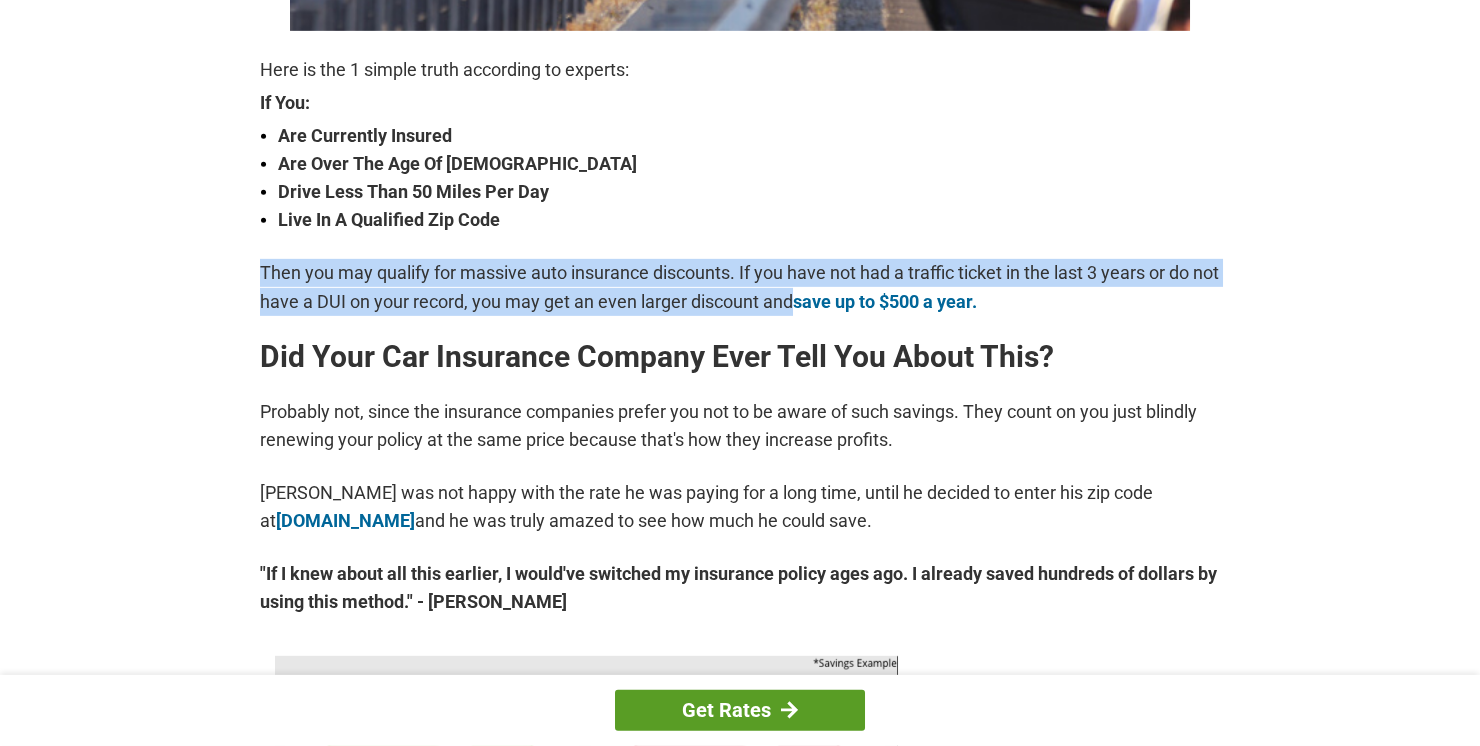 click on "Get Rates" at bounding box center (740, 710) 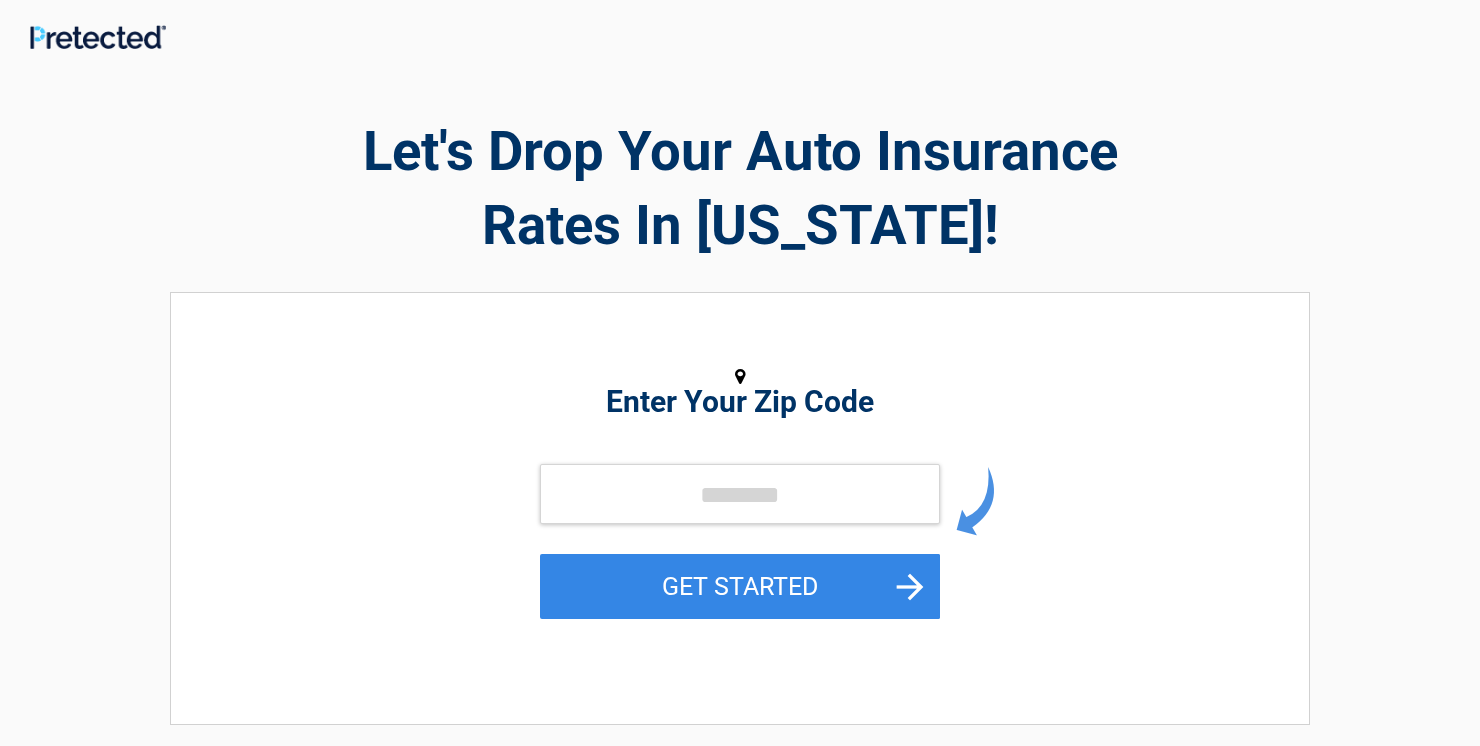 scroll, scrollTop: 0, scrollLeft: 0, axis: both 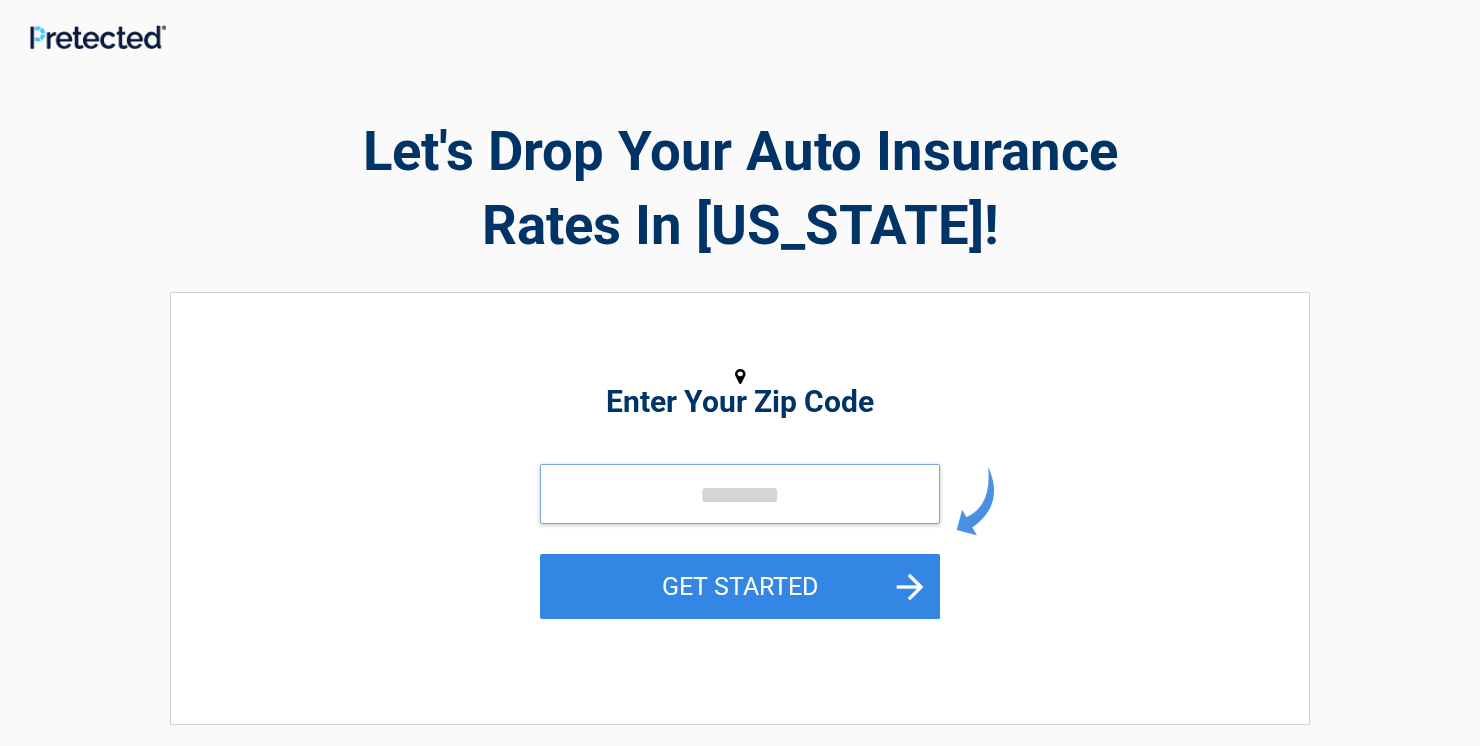 click at bounding box center [740, 494] 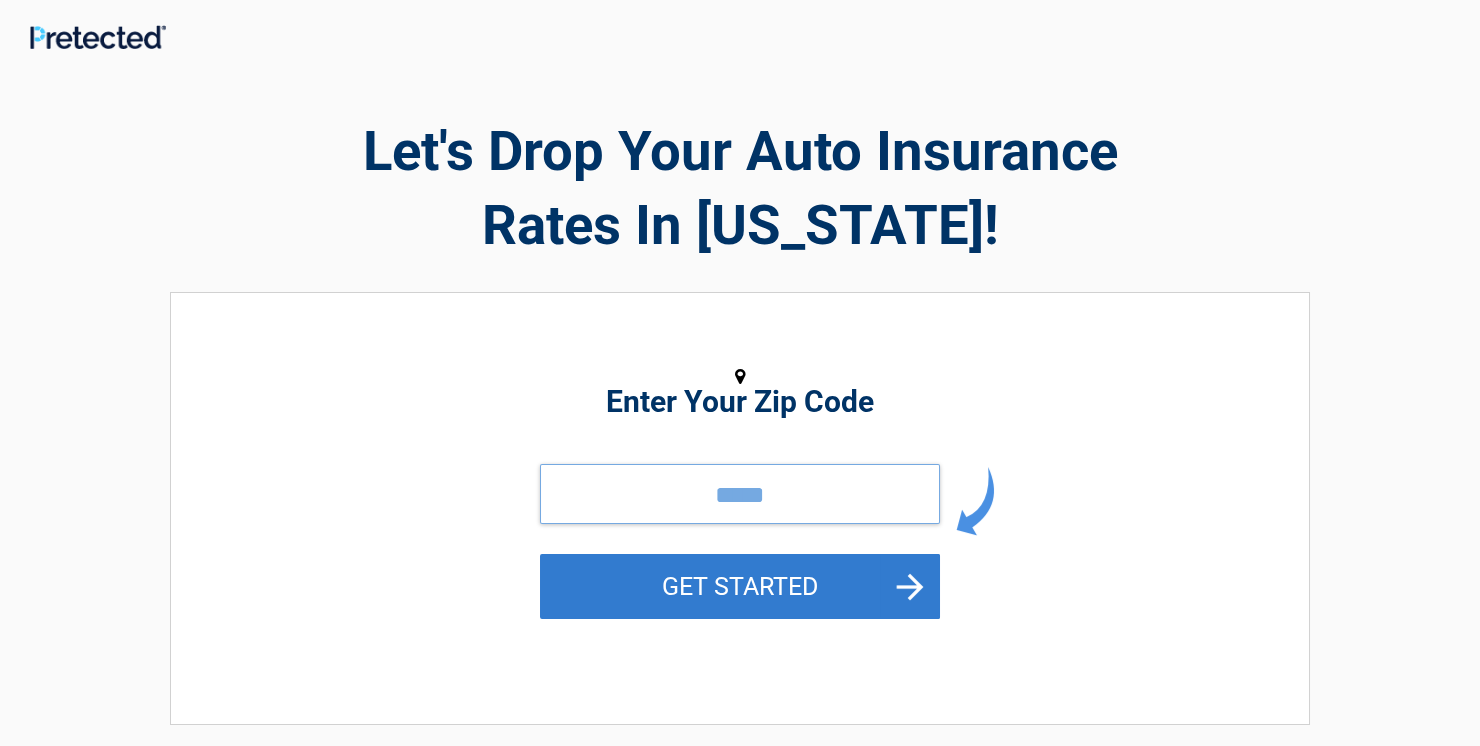 type on "*****" 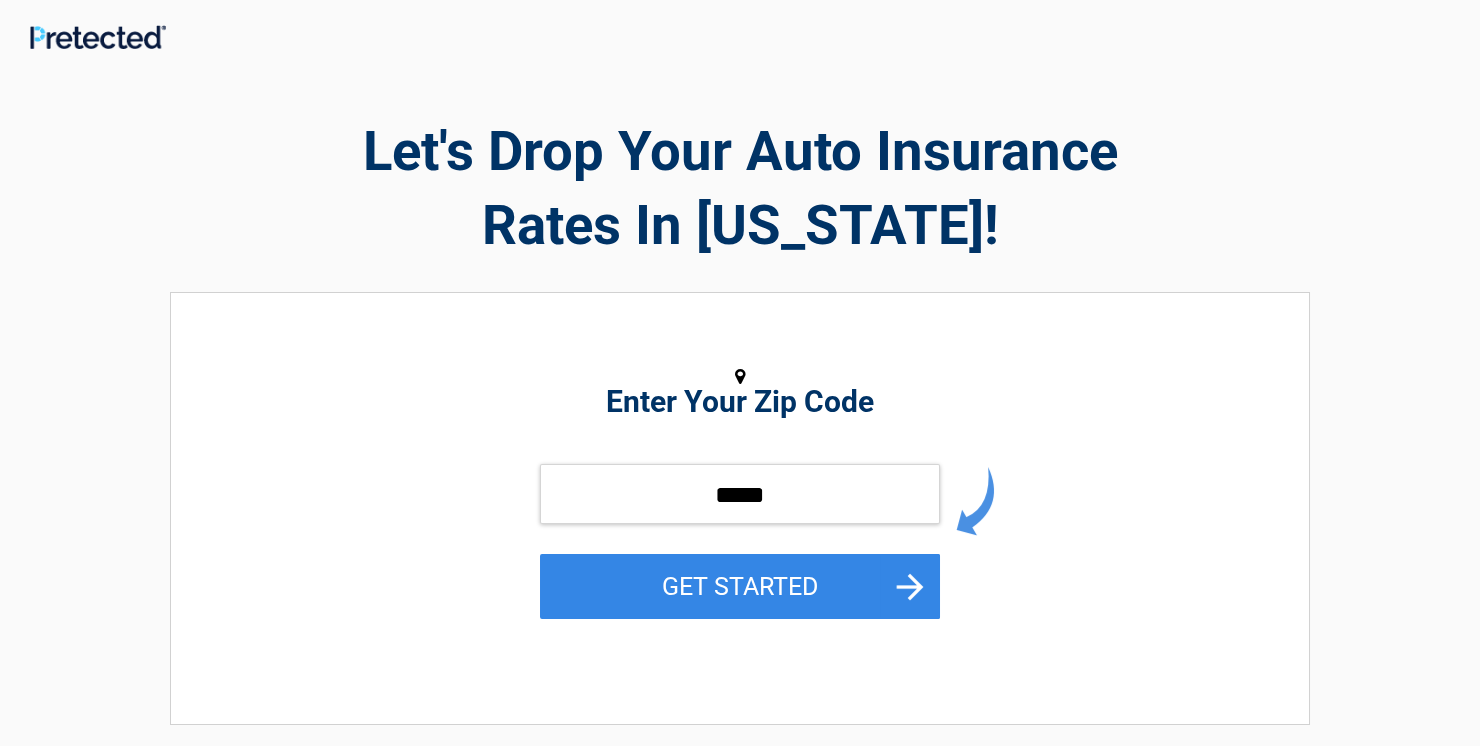 click on "GET STARTED" at bounding box center (740, 586) 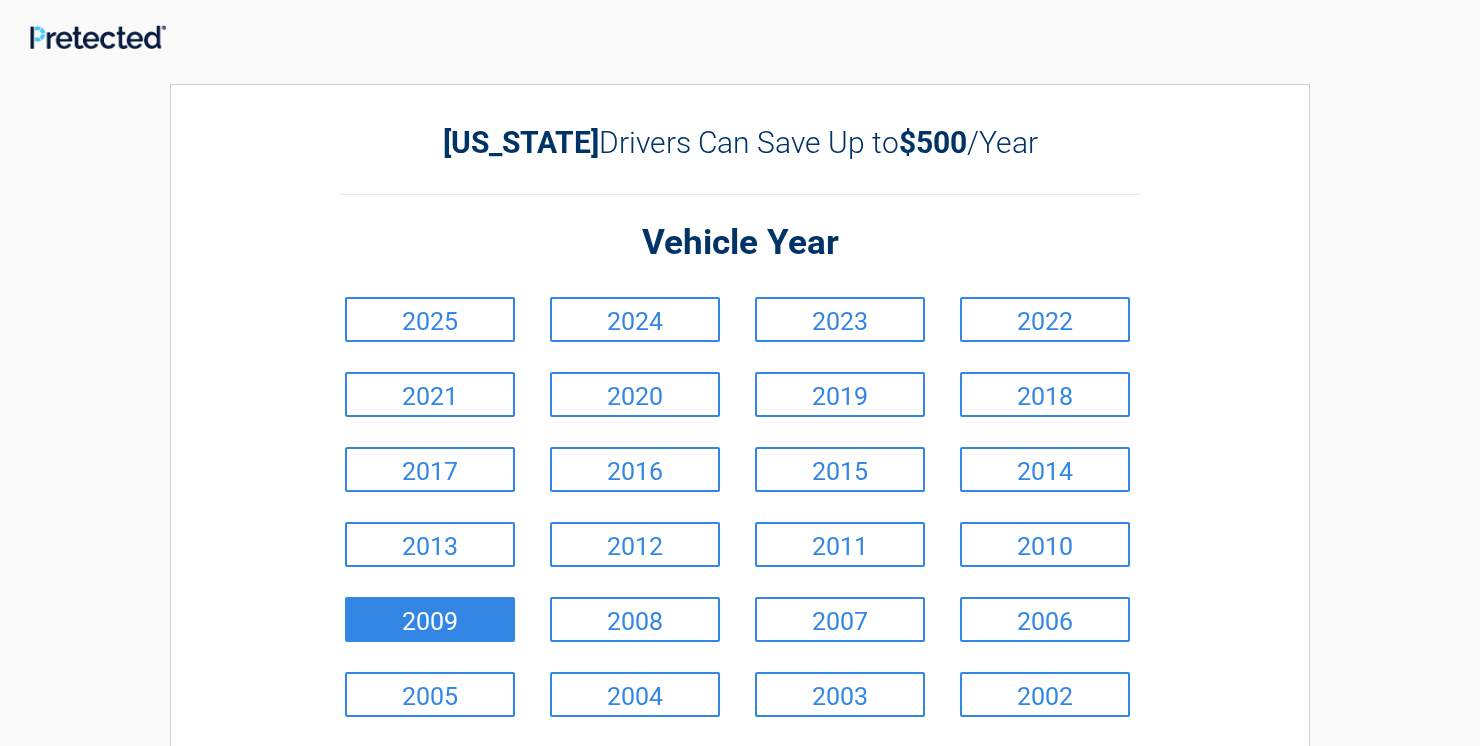 click on "2009" at bounding box center (430, 619) 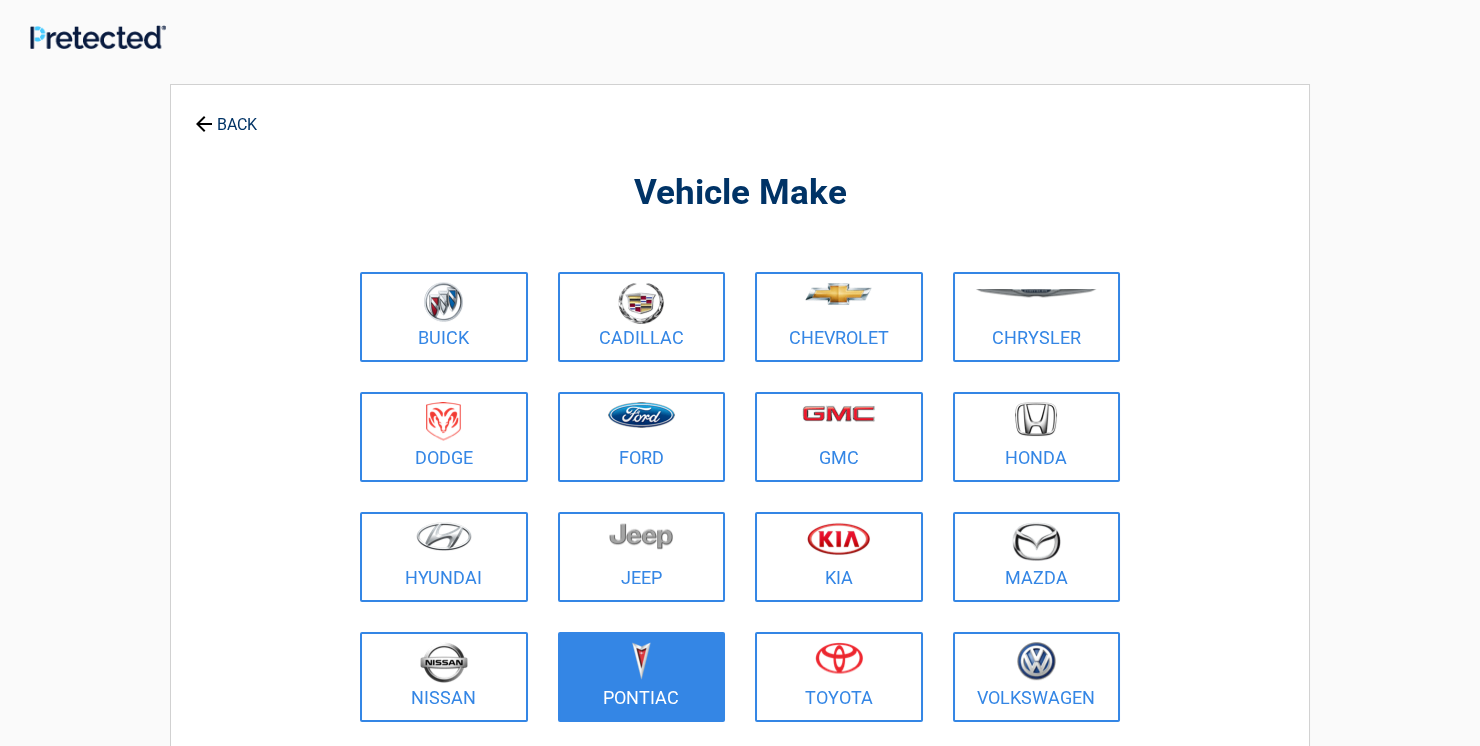 click at bounding box center (642, 664) 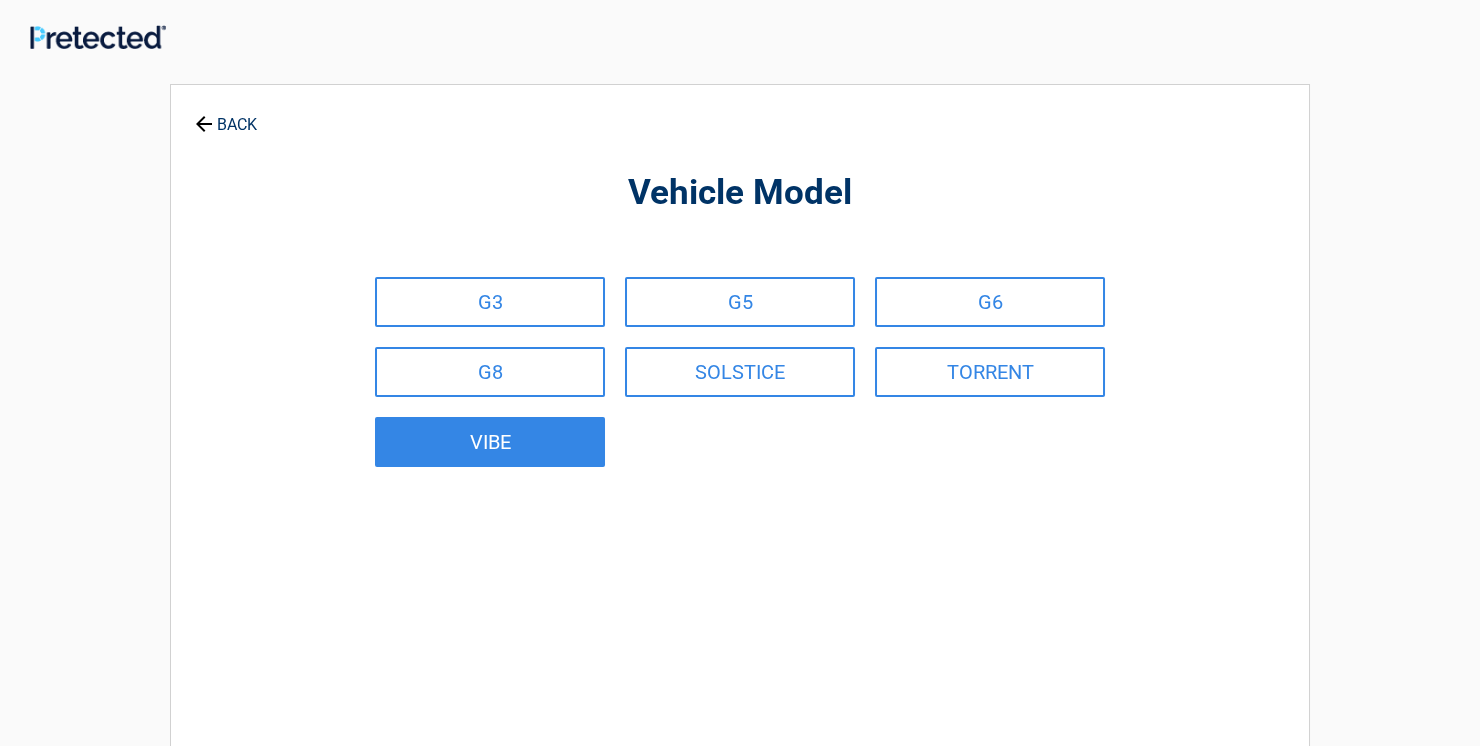 click on "VIBE" at bounding box center (490, 442) 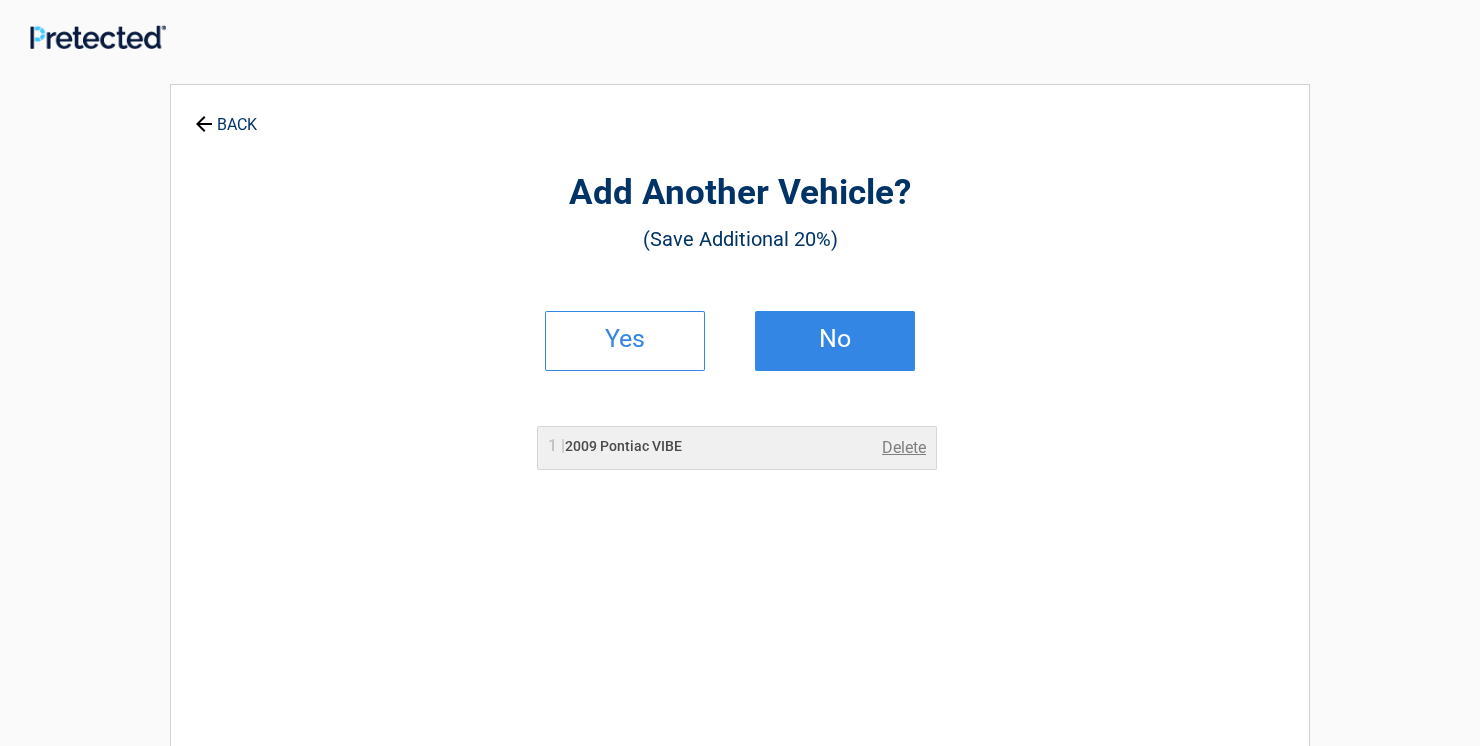 click on "No" at bounding box center [835, 339] 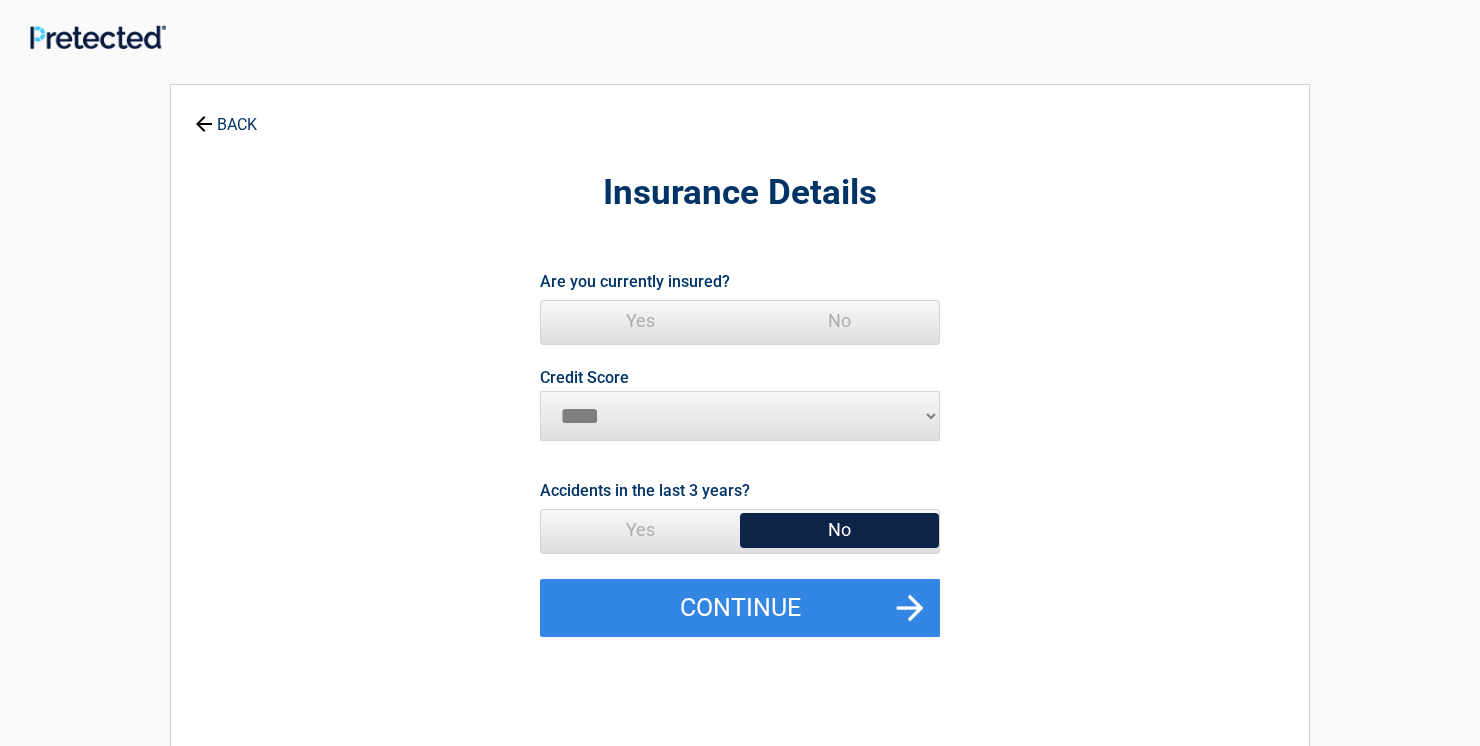 click on "Yes" at bounding box center (640, 321) 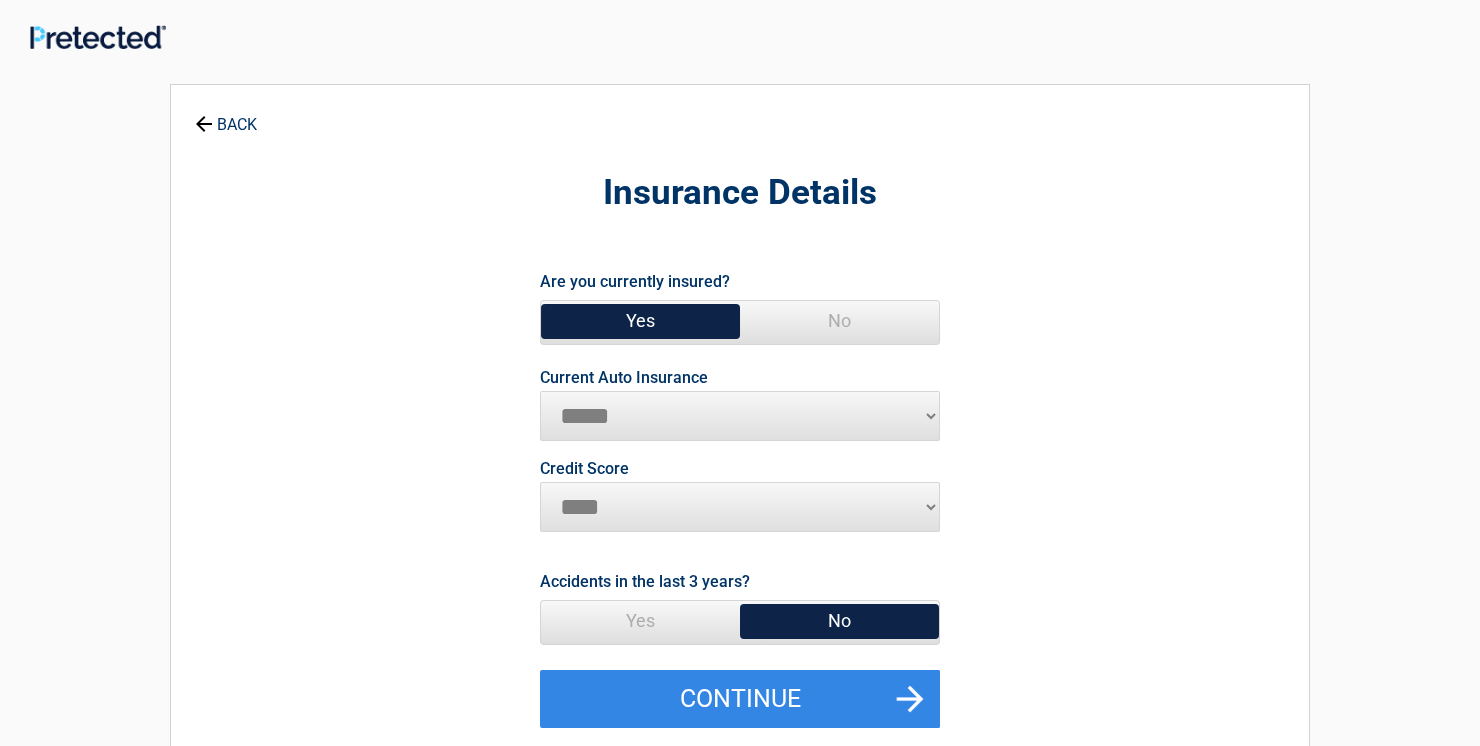 click on "Yes" at bounding box center (640, 321) 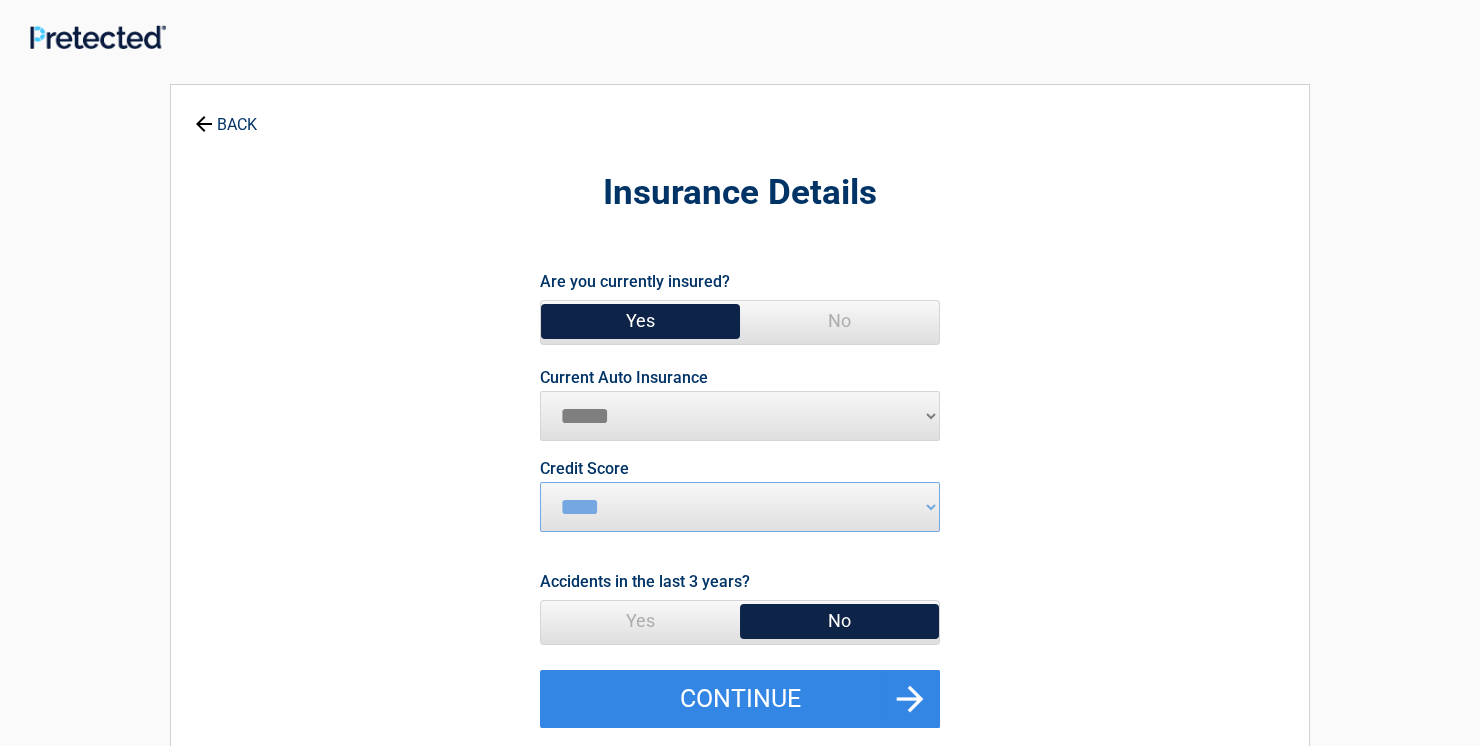 click on "No" at bounding box center (839, 621) 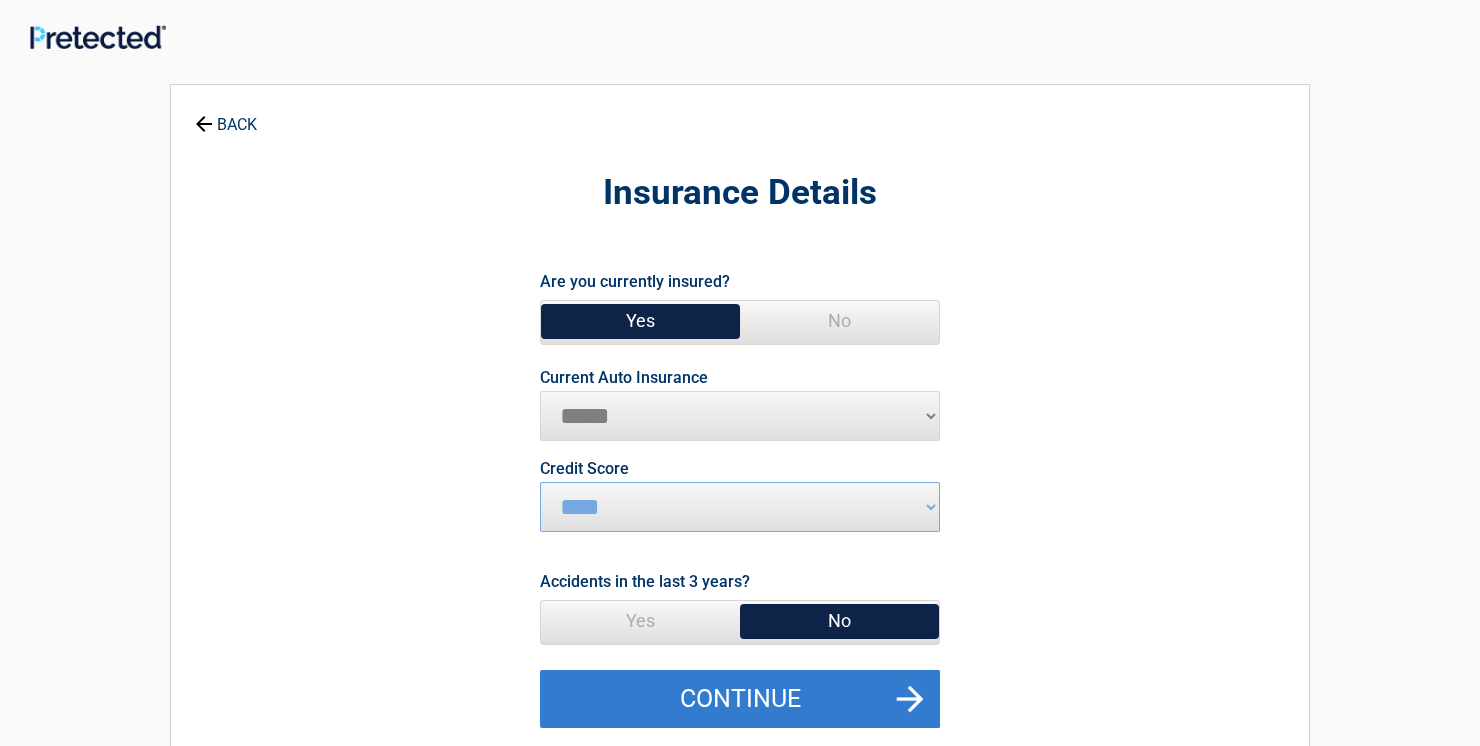 click on "Continue" at bounding box center (740, 699) 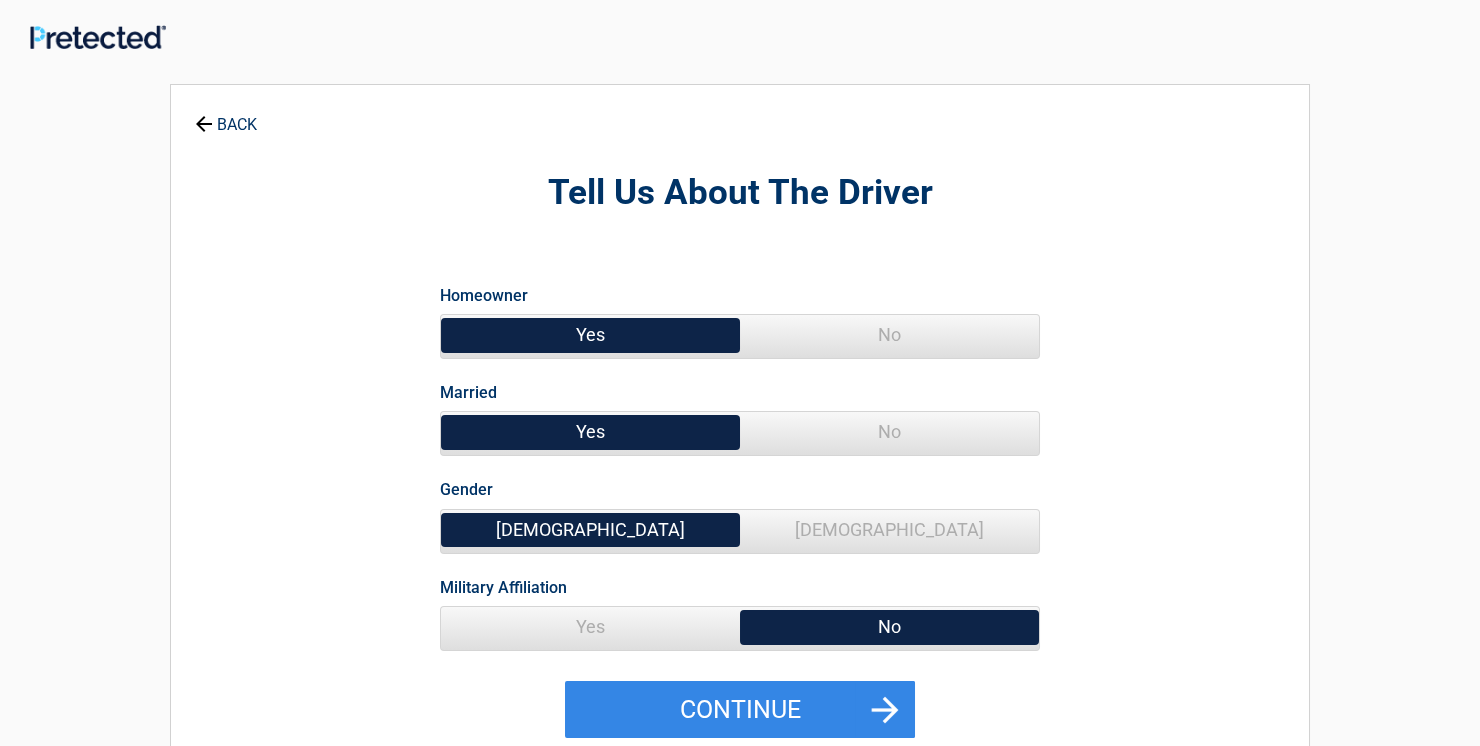 click on "No" at bounding box center [889, 335] 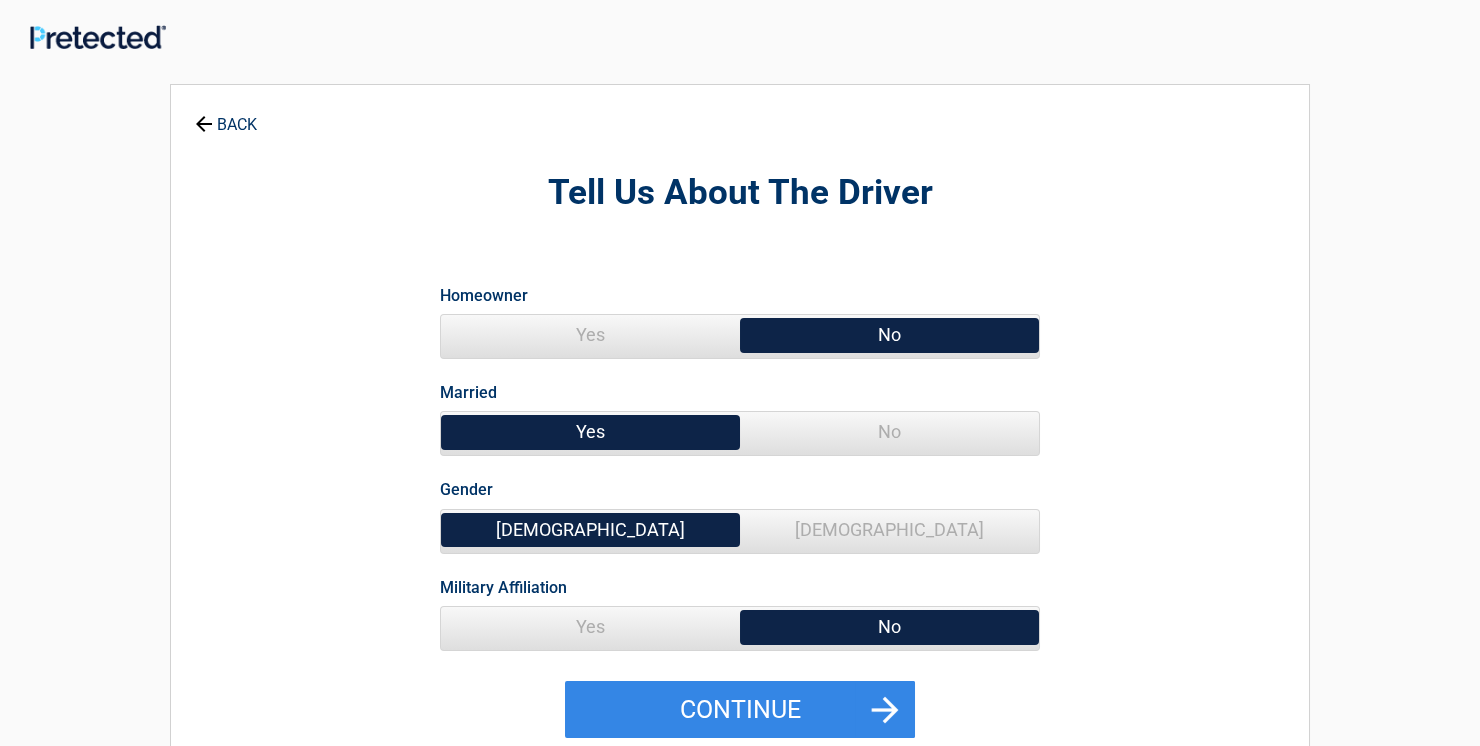 click on "No" at bounding box center (889, 432) 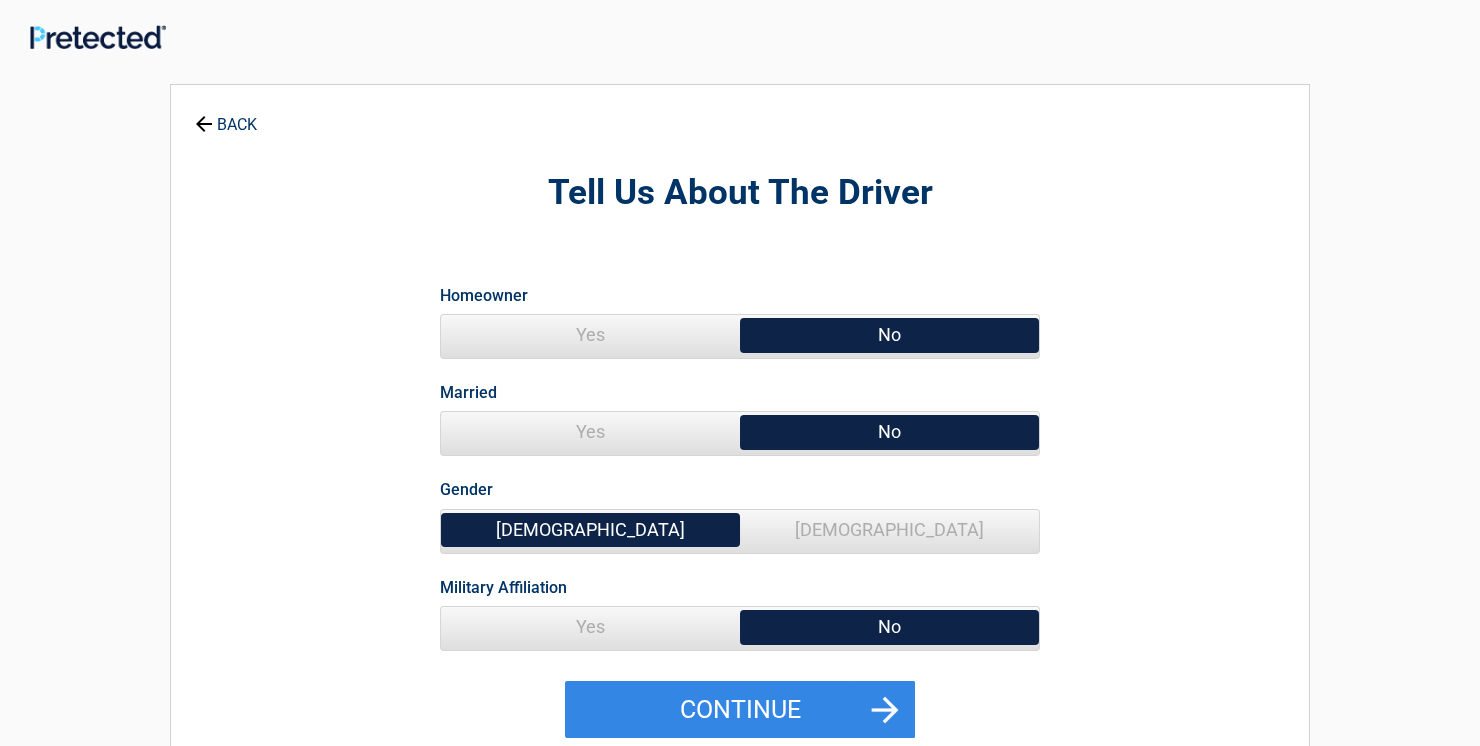 click on "No" at bounding box center [889, 432] 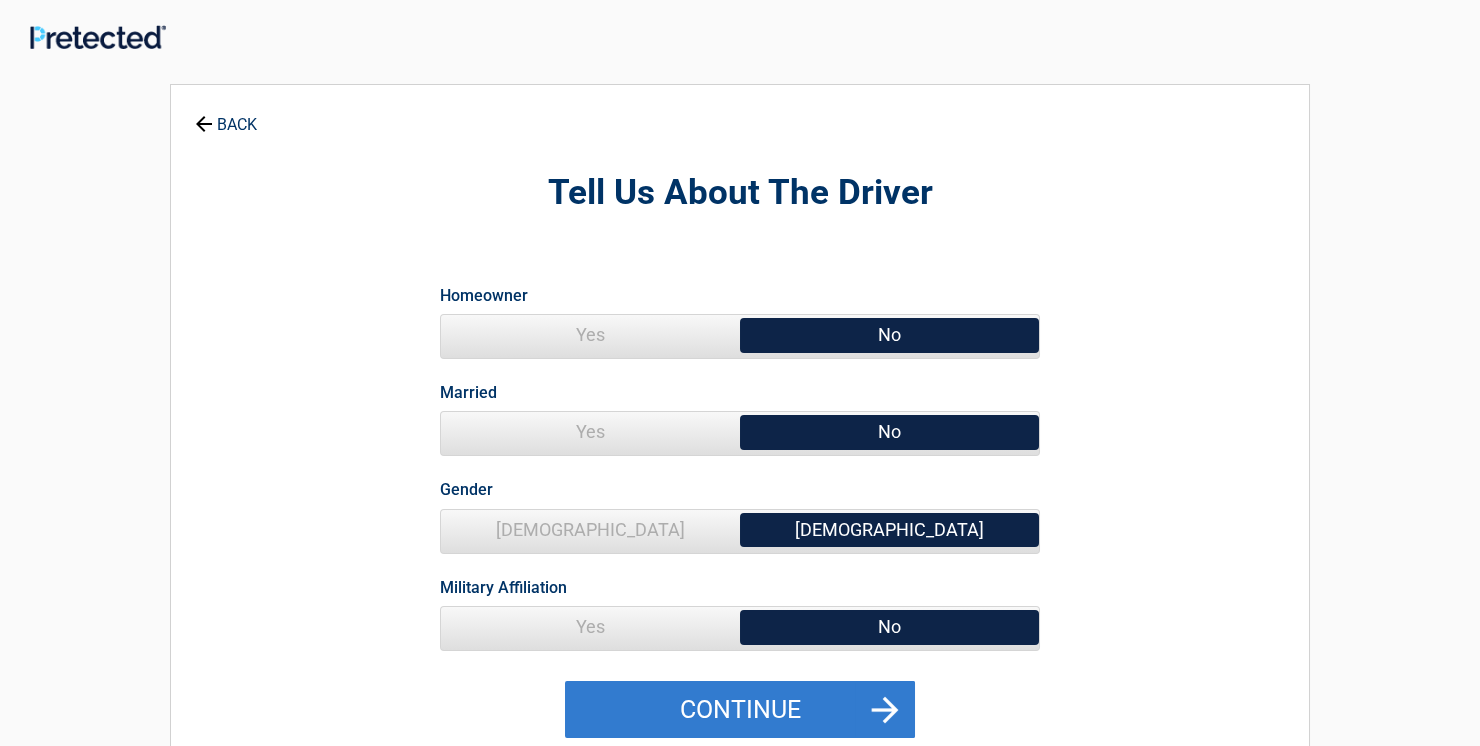 click on "Continue" at bounding box center [740, 710] 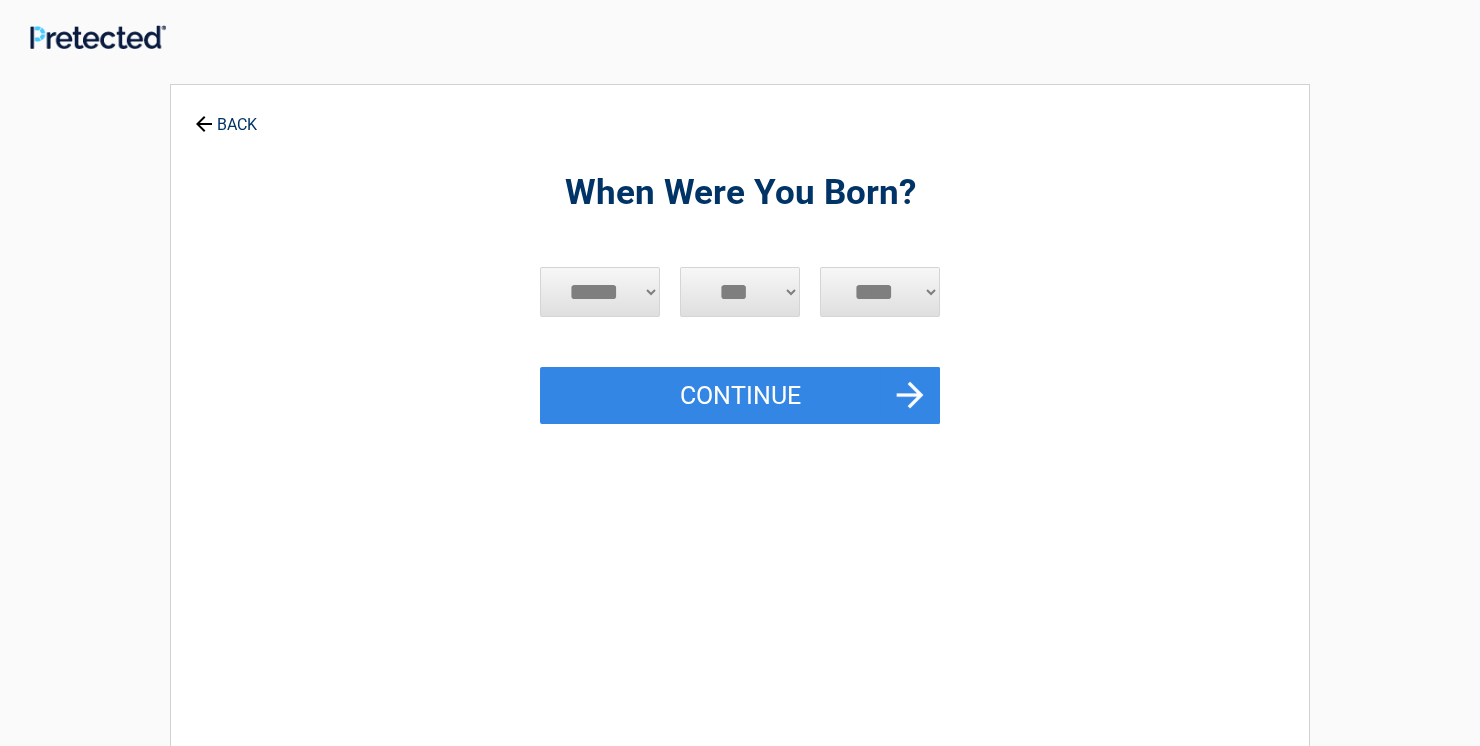 click on "*****
***
***
***
***
***
***
***
***
***
***
***
***" at bounding box center [600, 292] 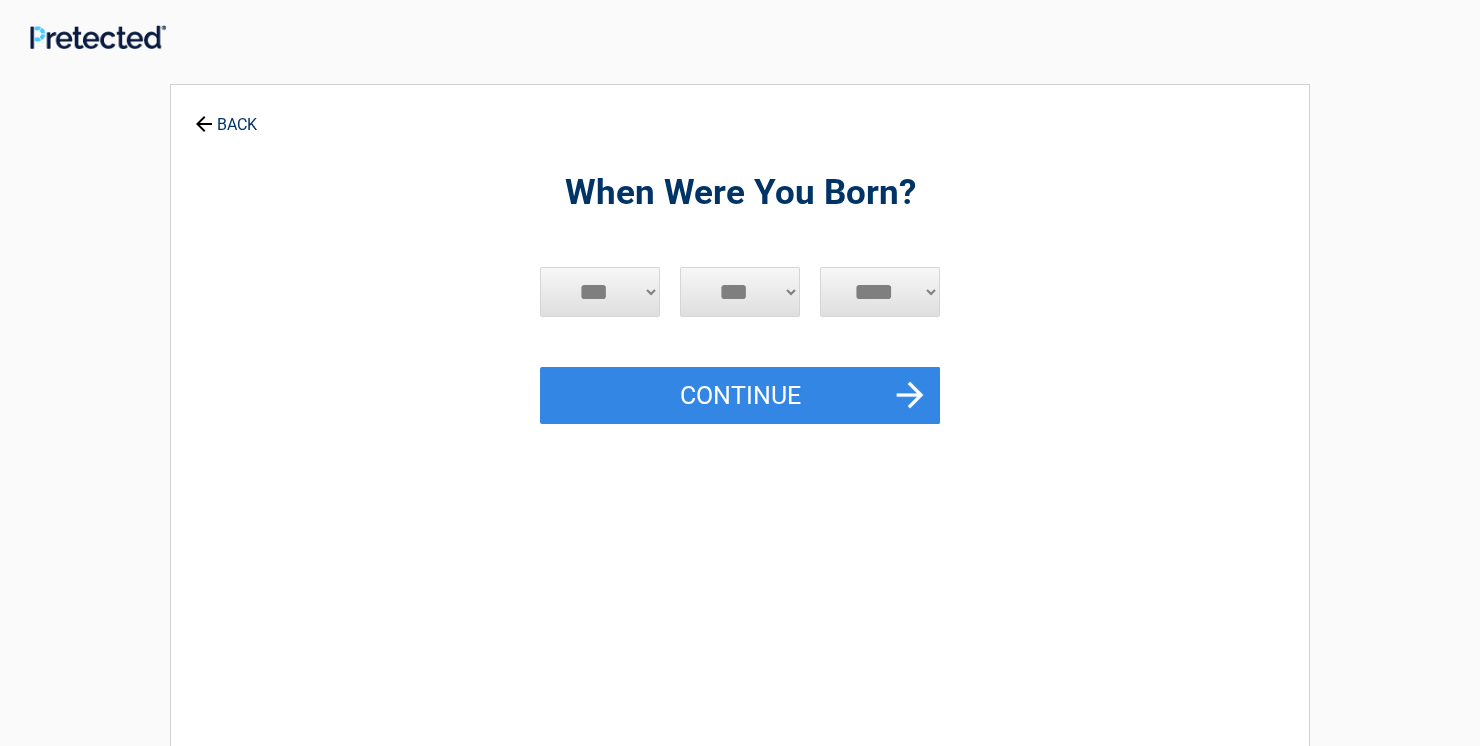 click on "***" at bounding box center (0, 0) 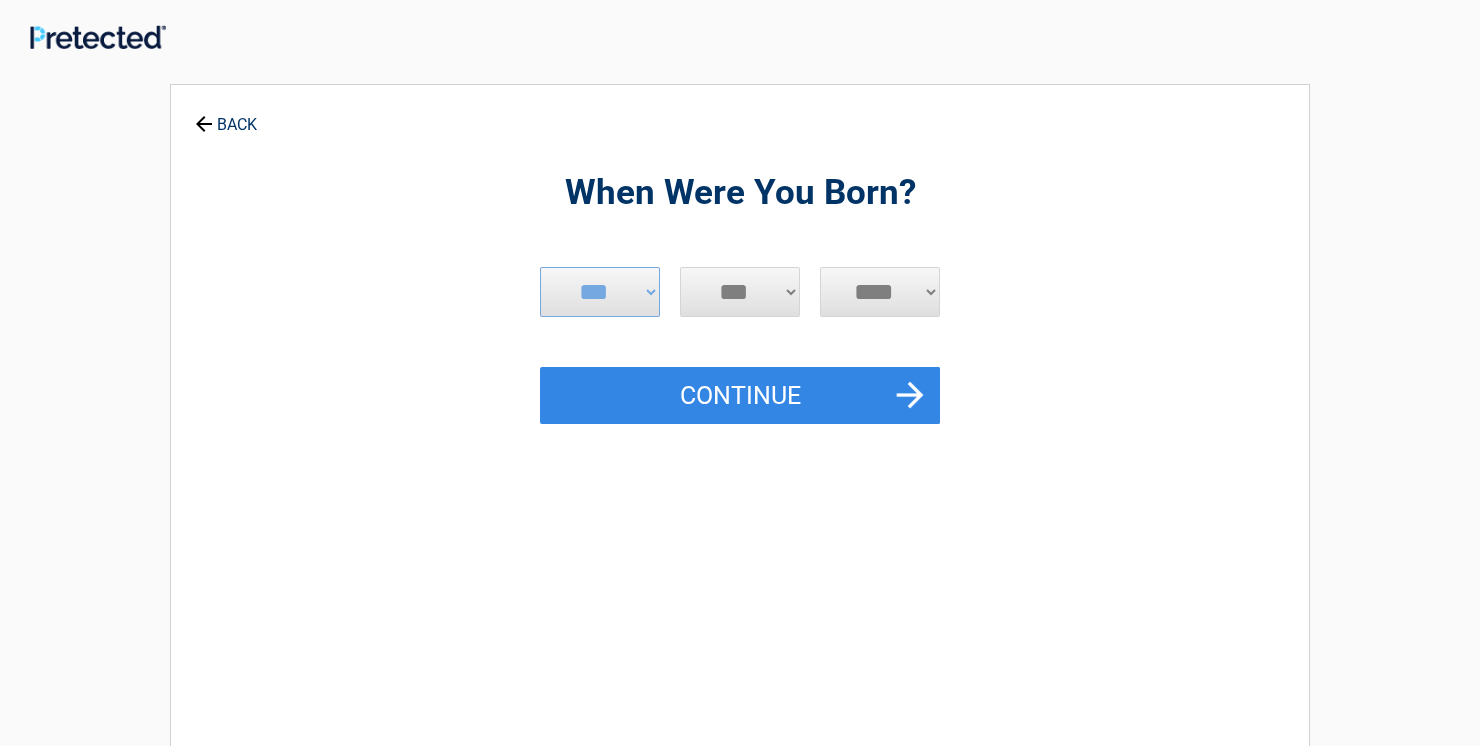 select on "*" 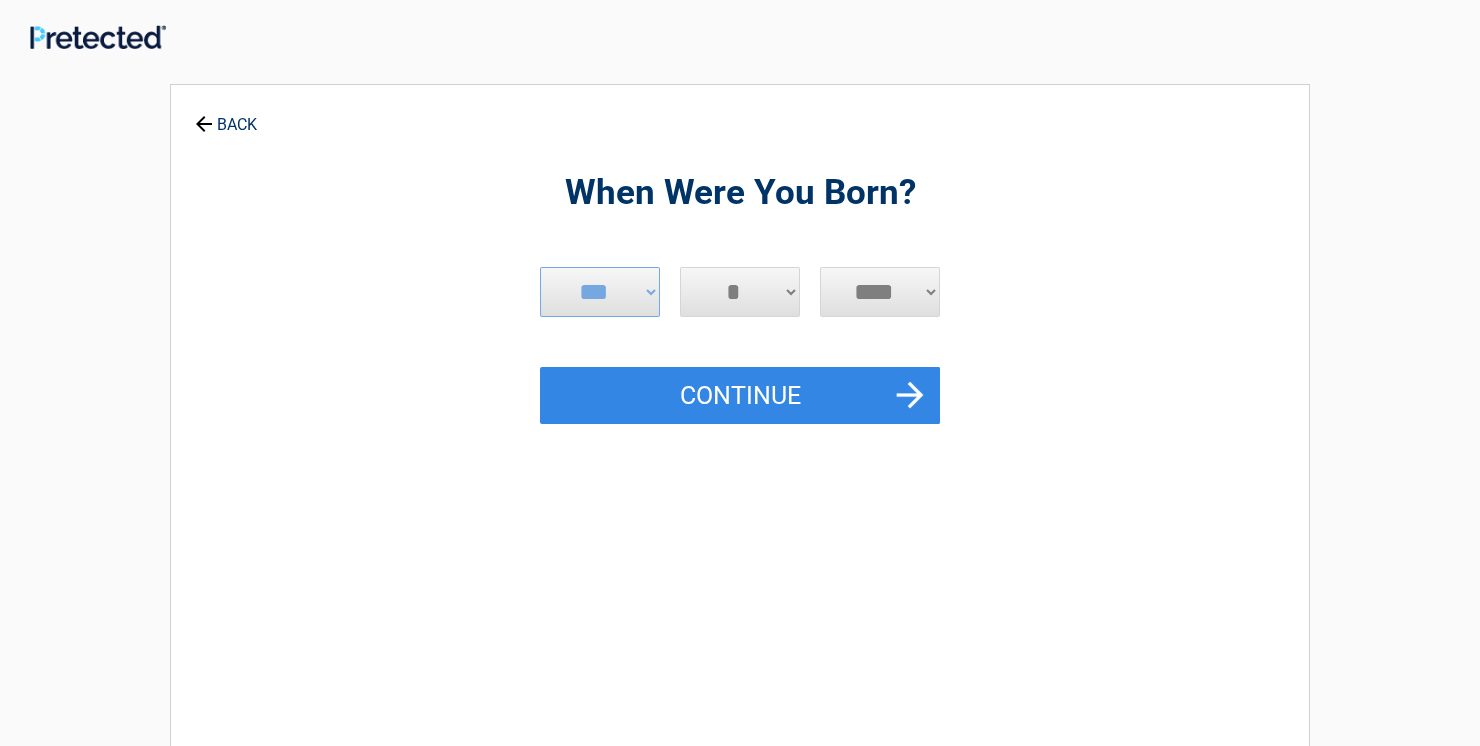 click on "*" at bounding box center [0, 0] 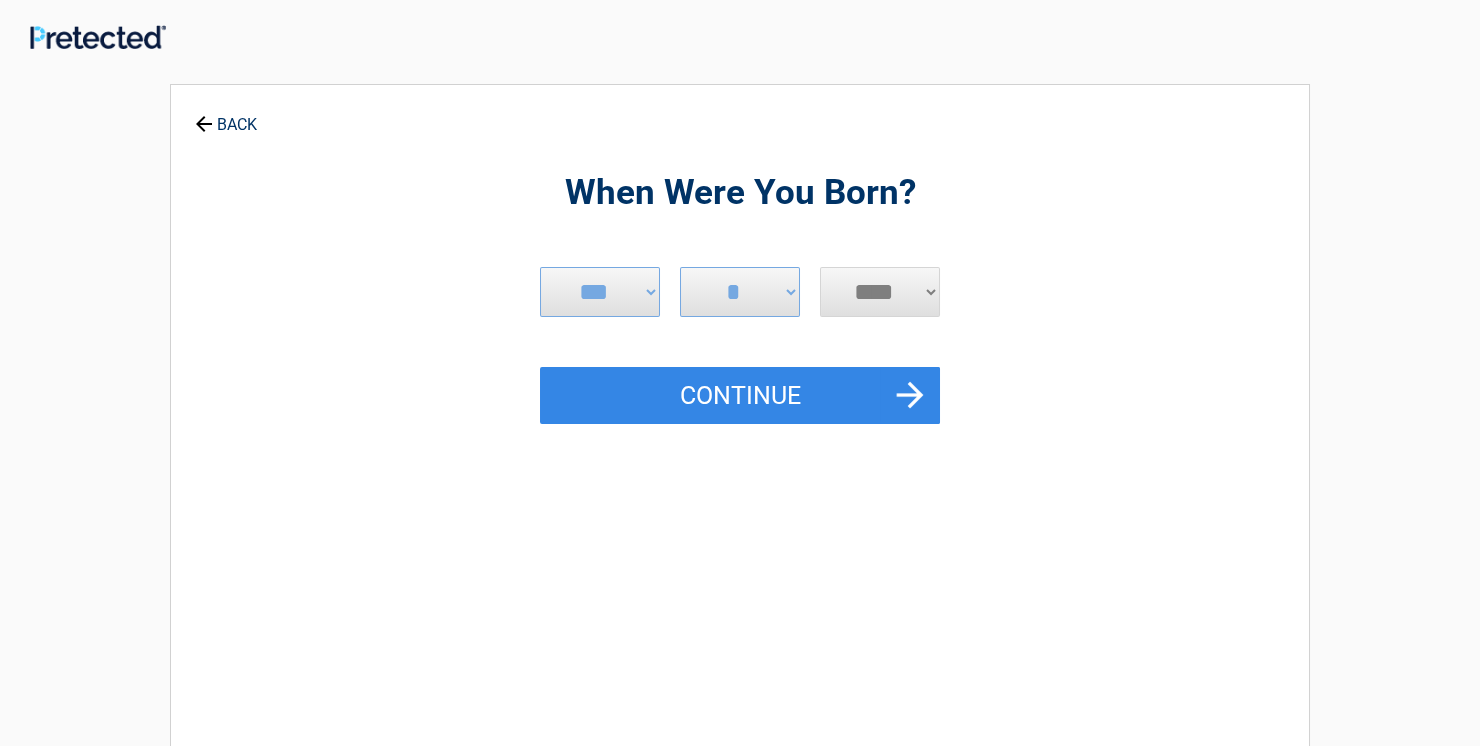 select on "****" 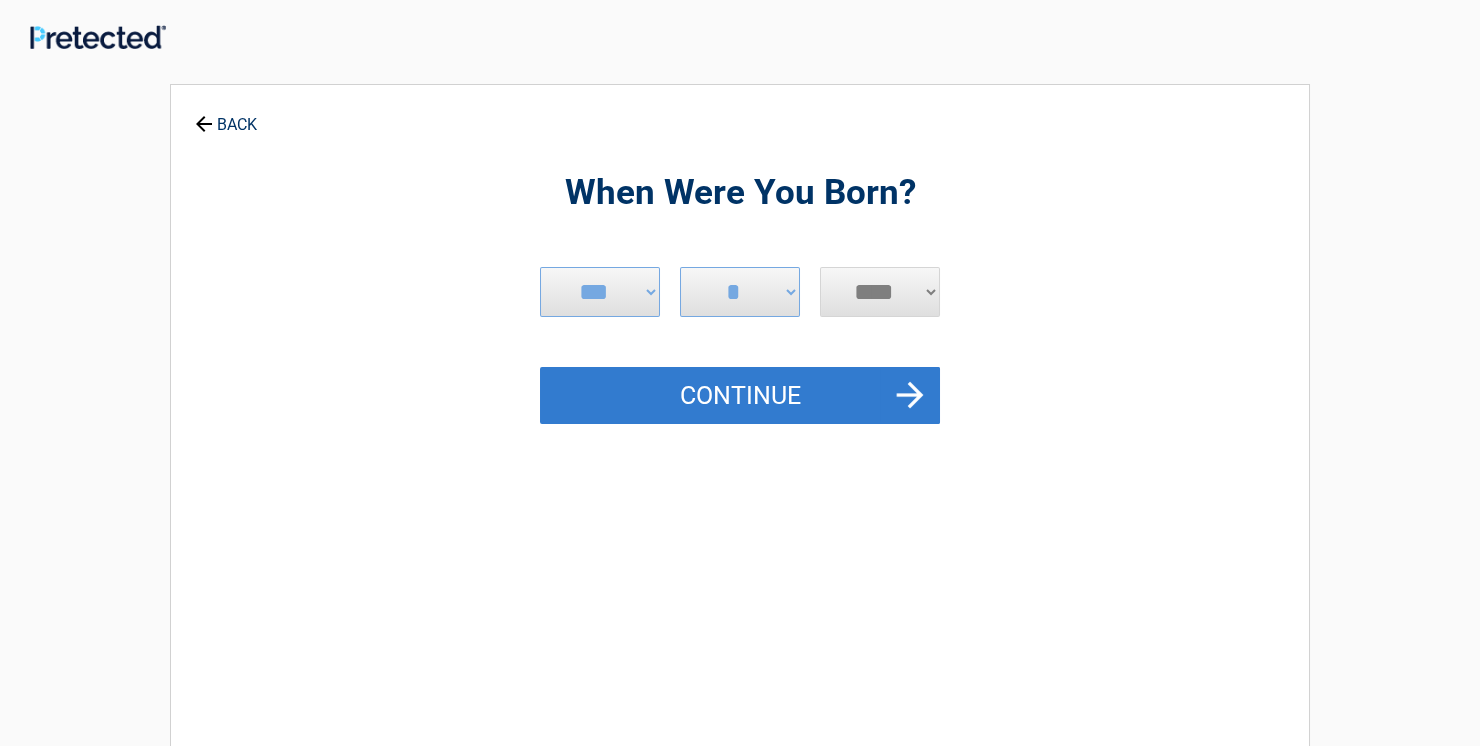 click on "Continue" at bounding box center [740, 396] 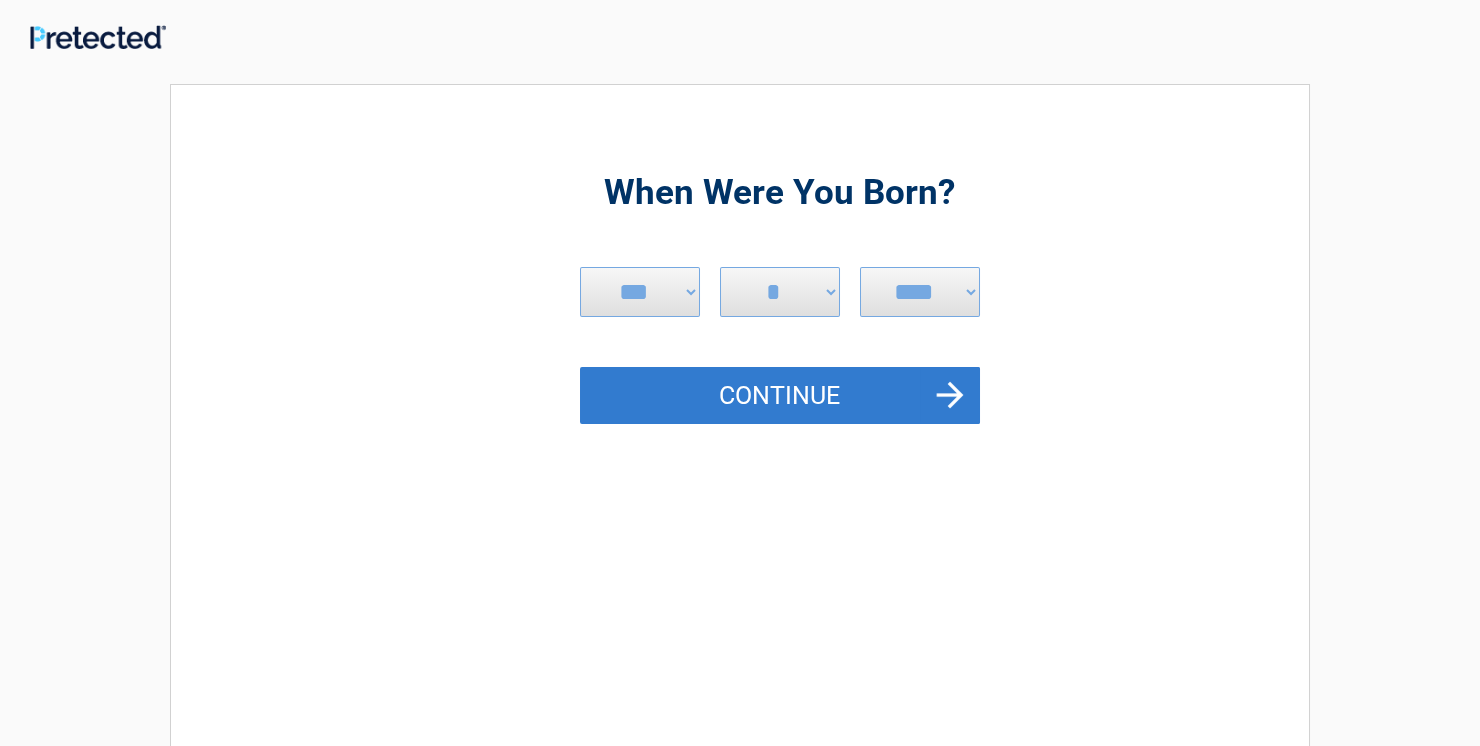 click on "Continue" at bounding box center (780, 396) 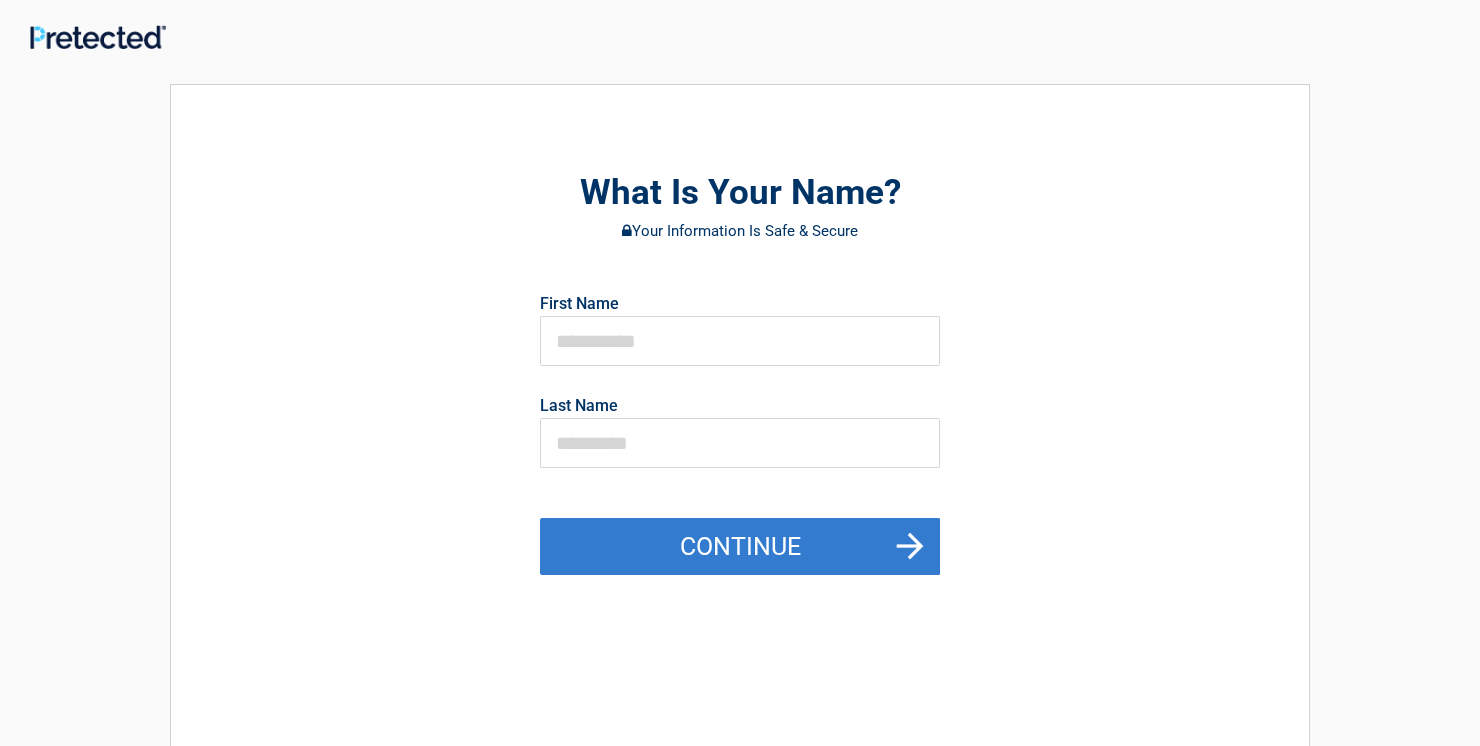 click on "Continue" at bounding box center [740, 547] 